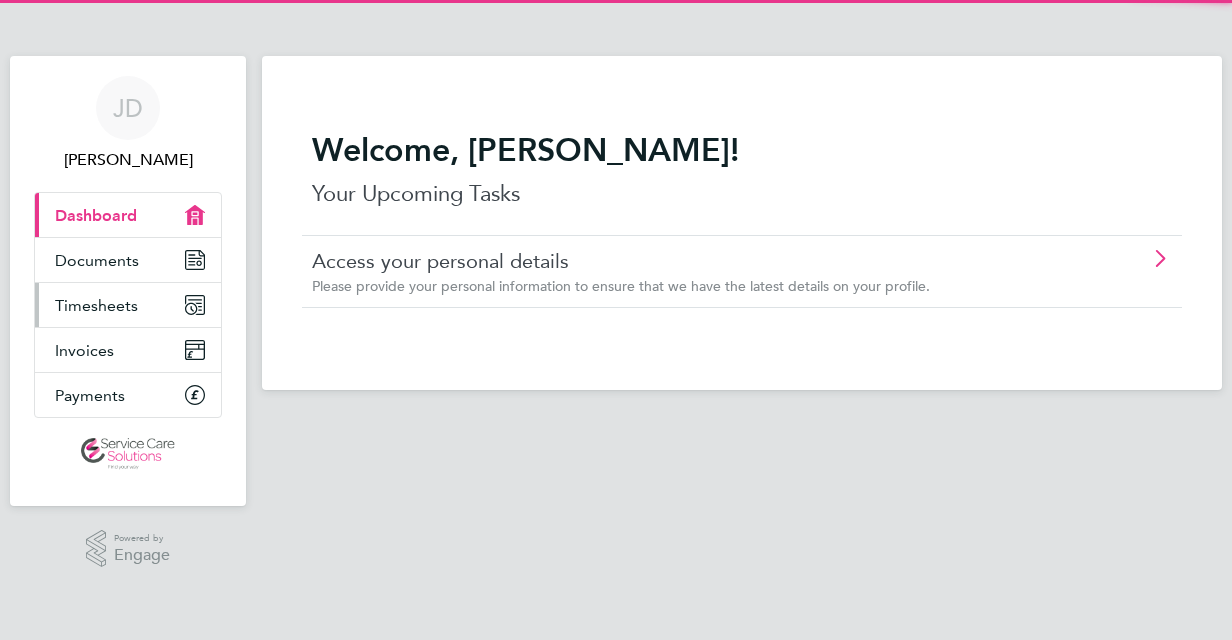 scroll, scrollTop: 0, scrollLeft: 0, axis: both 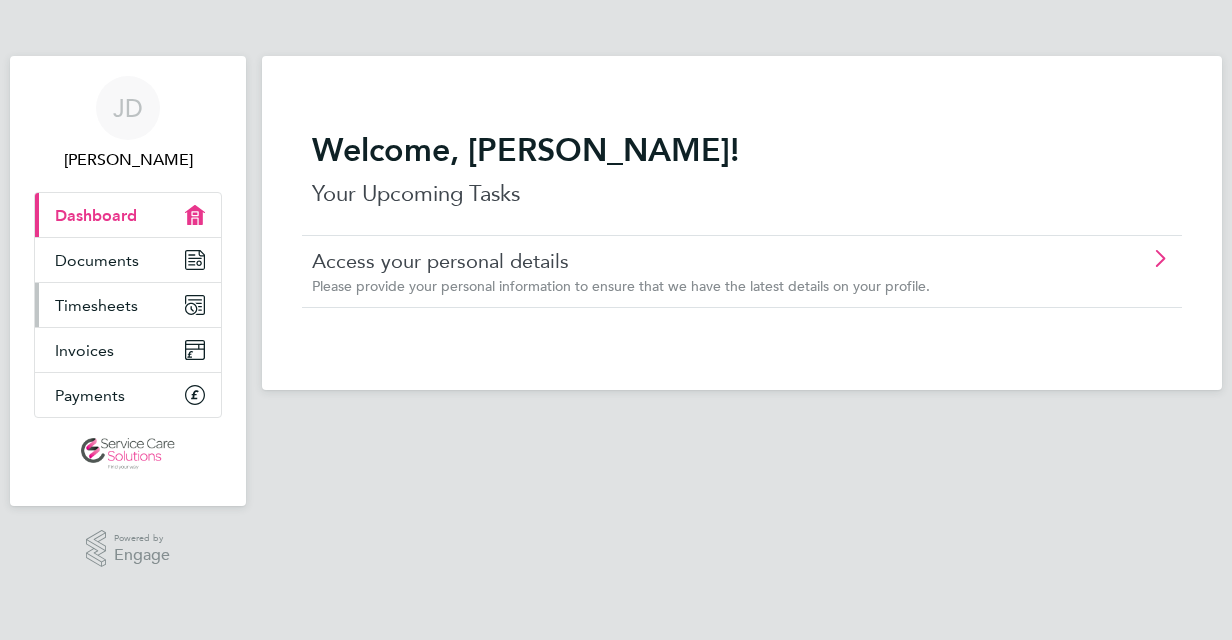 click on "Timesheets" at bounding box center [96, 305] 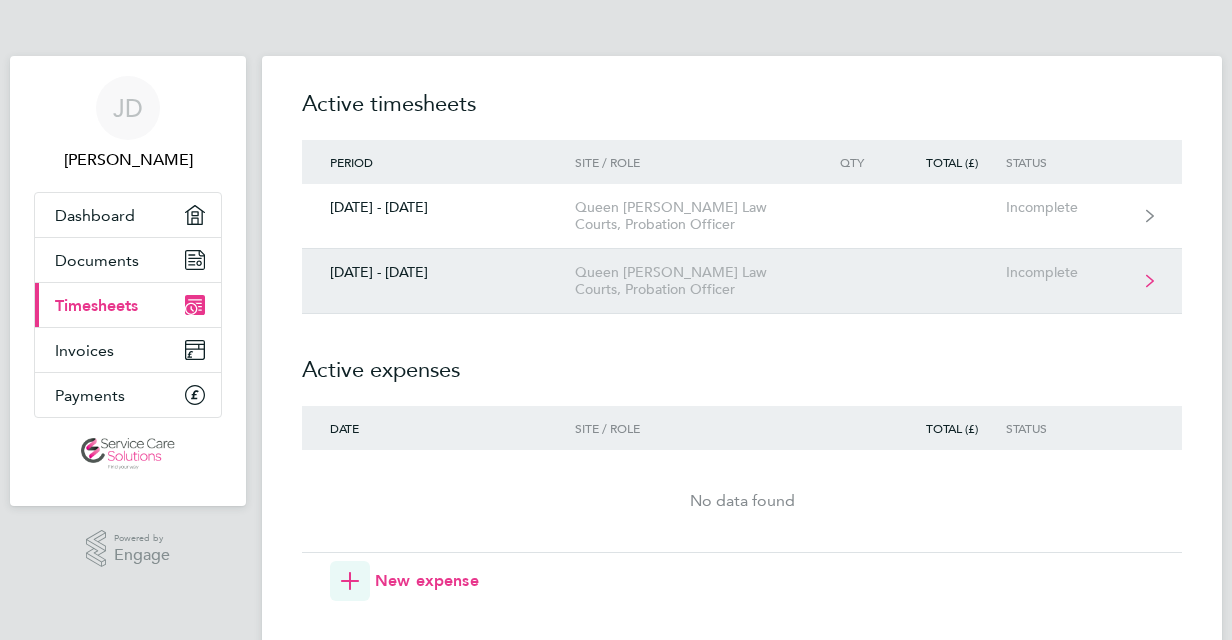 click on "[DATE] - [DATE]  Queen [PERSON_NAME] Law Courts, Probation Officer  Incomplete" 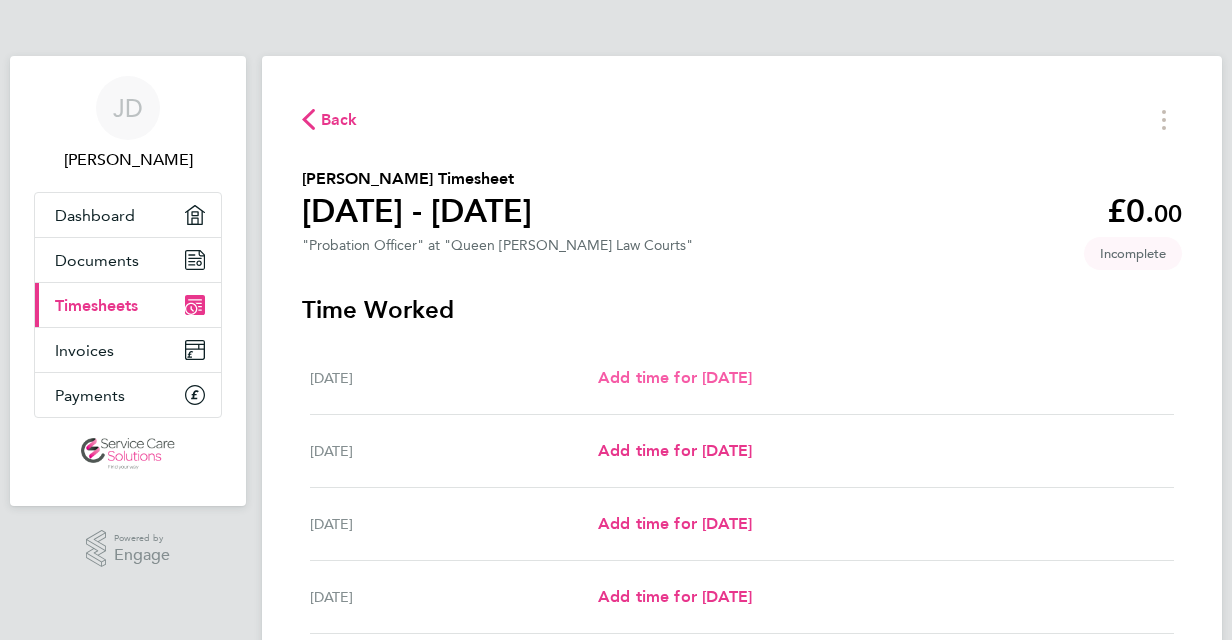 click on "Add time for [DATE]" at bounding box center (675, 377) 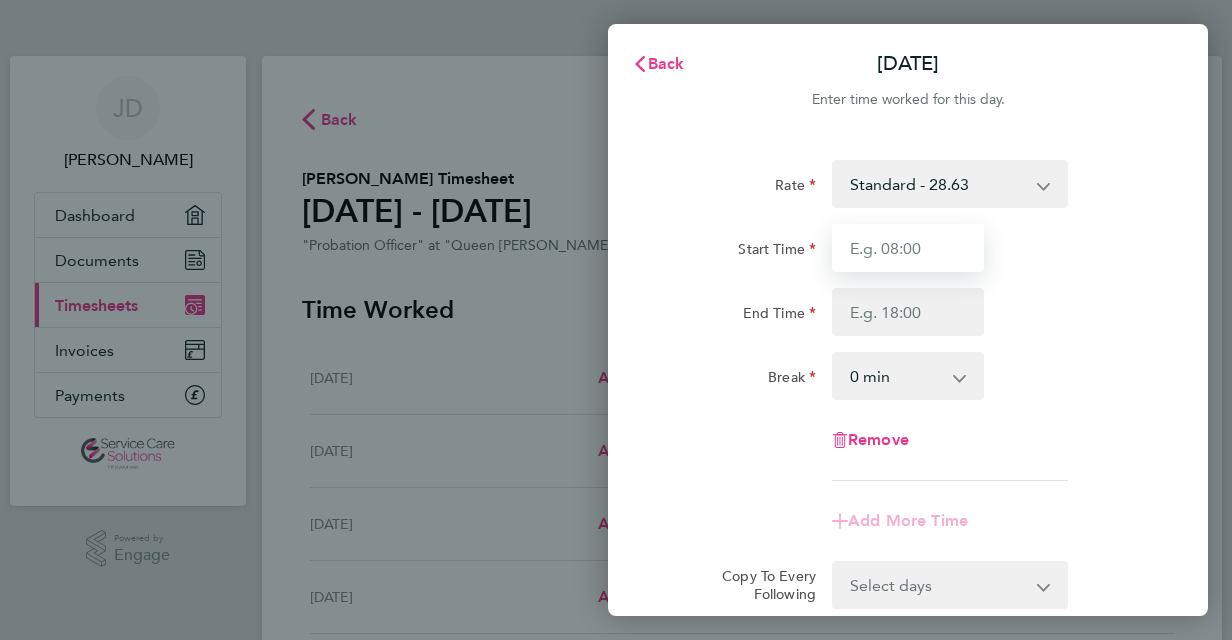click on "Start Time" at bounding box center (908, 248) 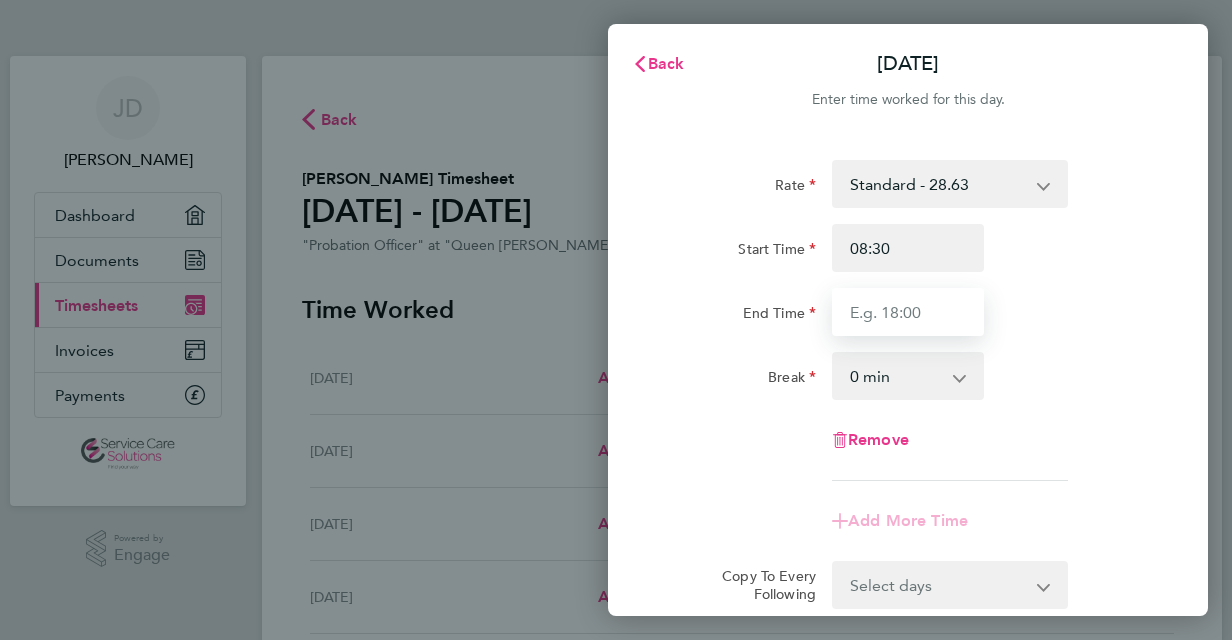 click on "End Time" at bounding box center [908, 312] 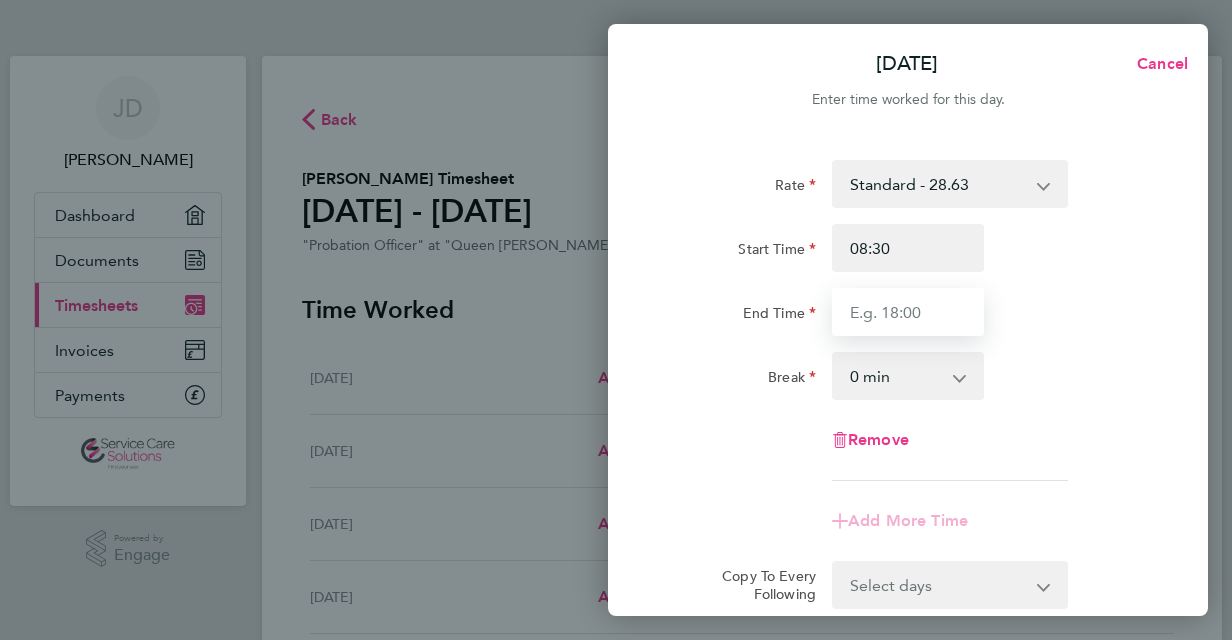 type on "16:30" 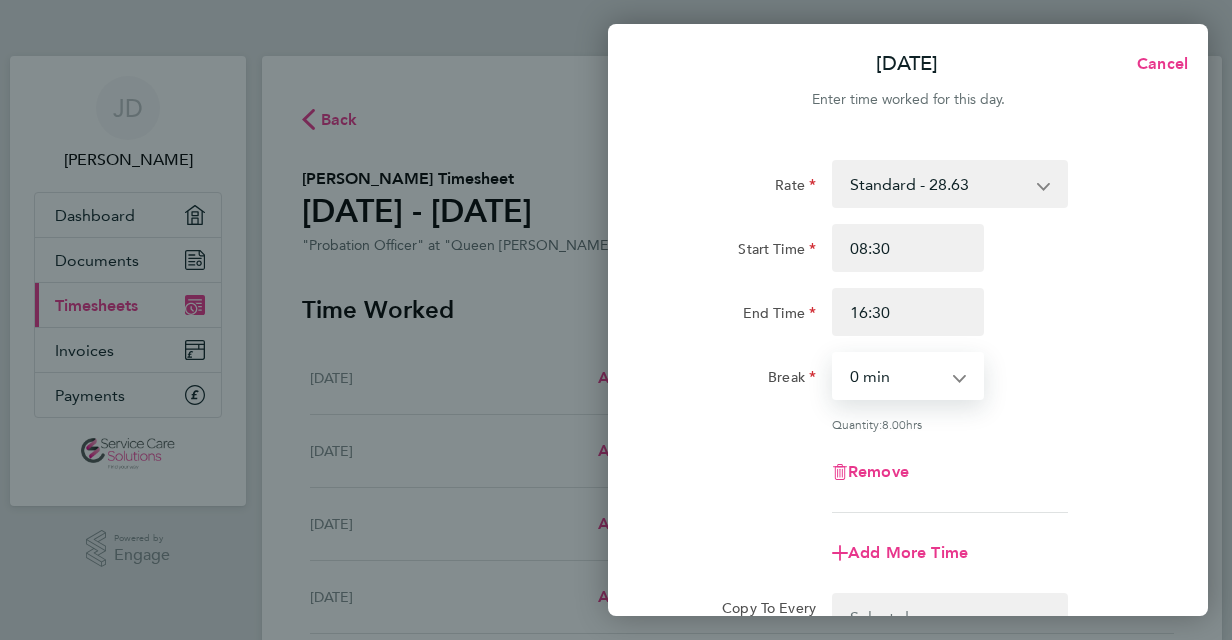 click on "0 min   15 min   30 min   45 min   60 min   75 min   90 min" at bounding box center (896, 376) 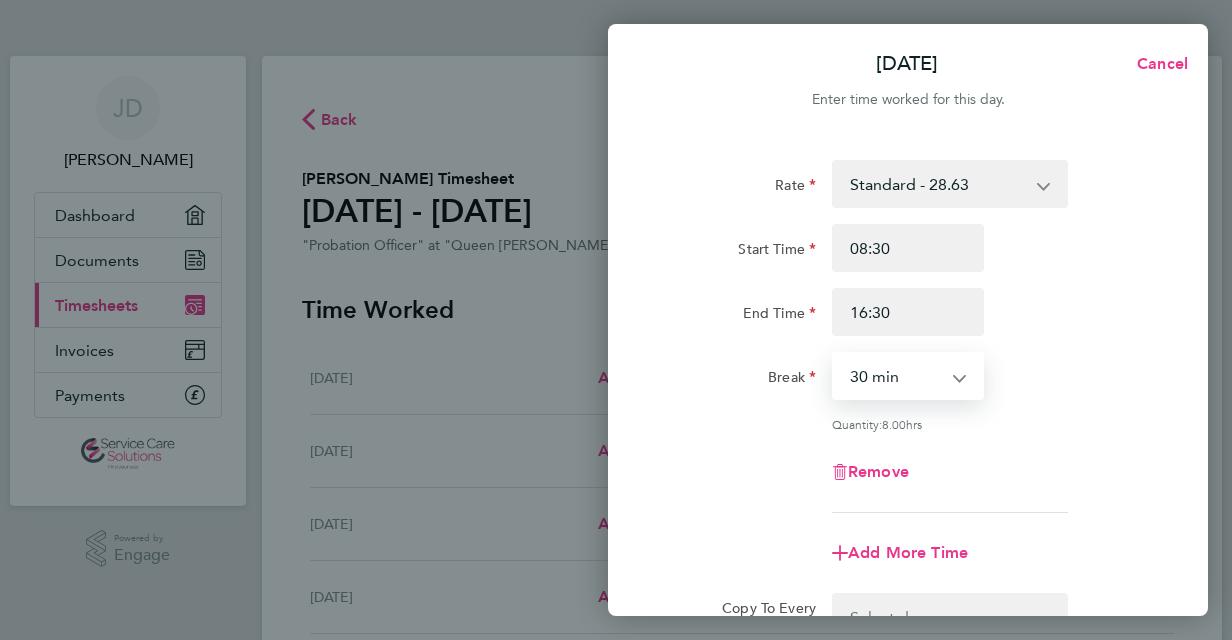 click on "0 min   15 min   30 min   45 min   60 min   75 min   90 min" at bounding box center (896, 376) 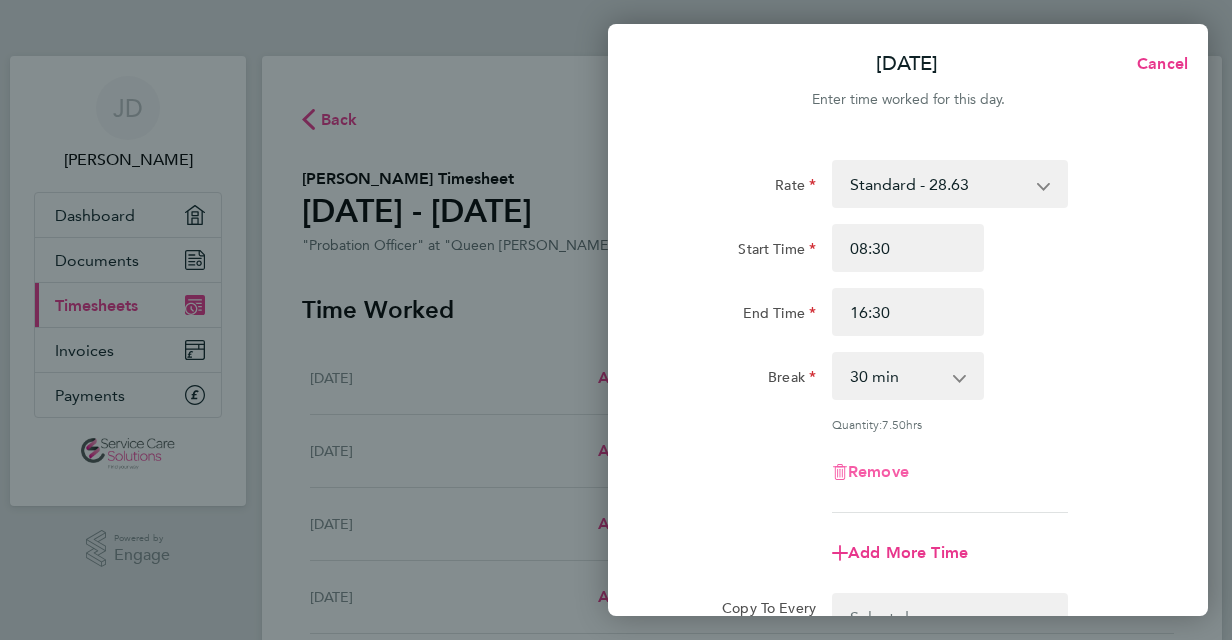 type 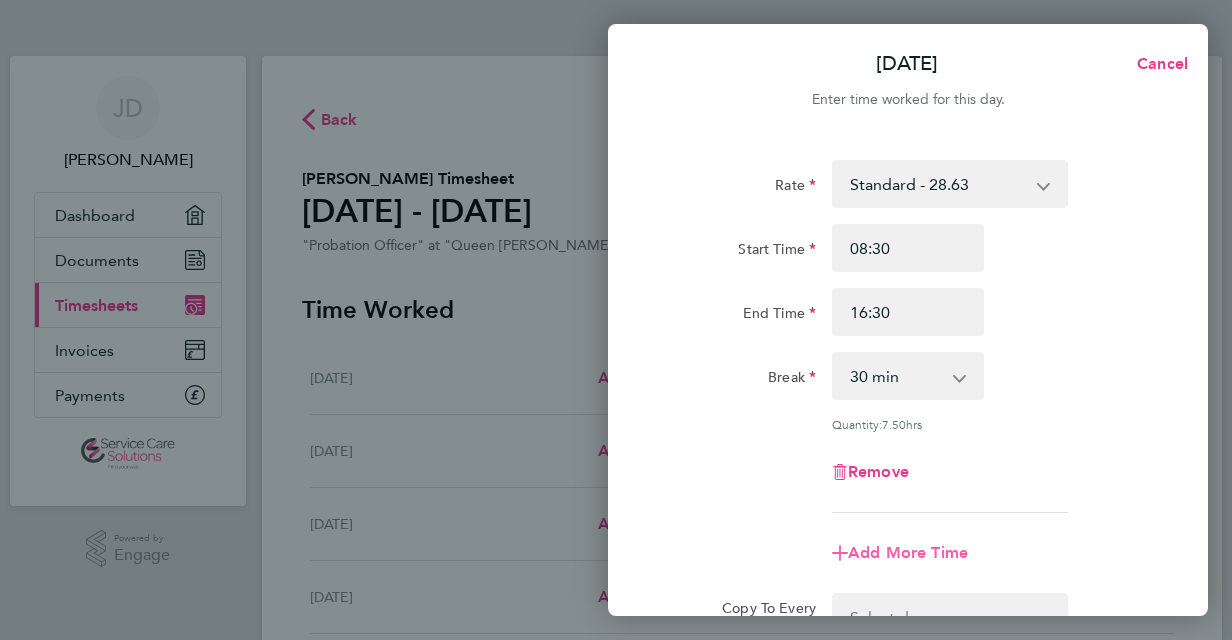 type 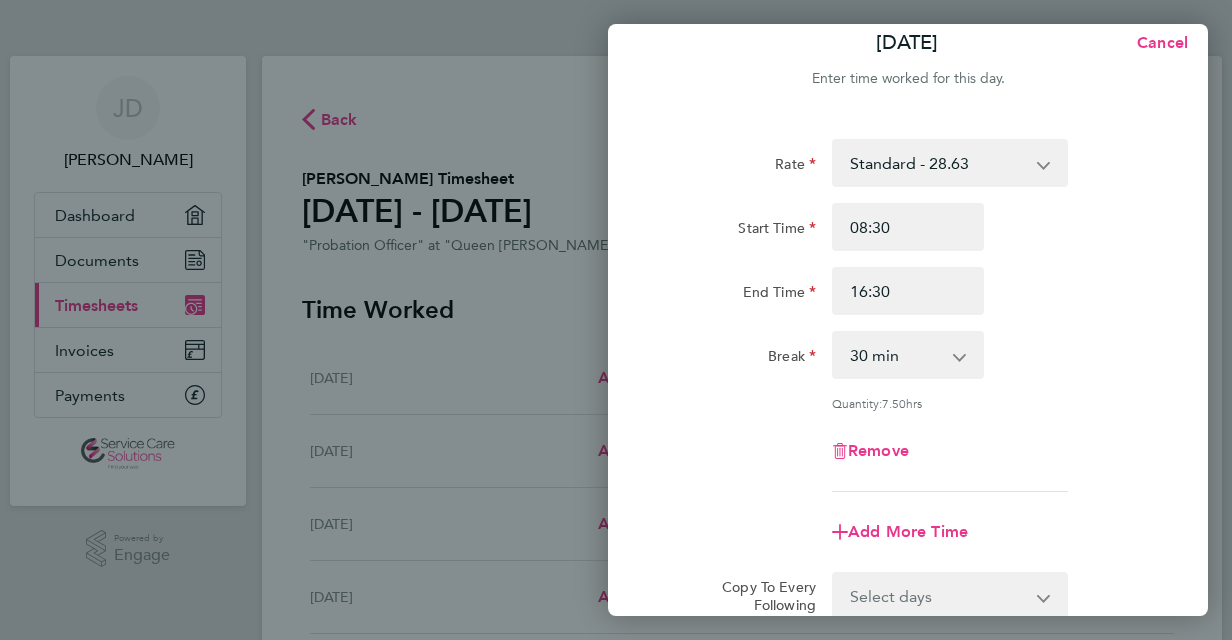 type 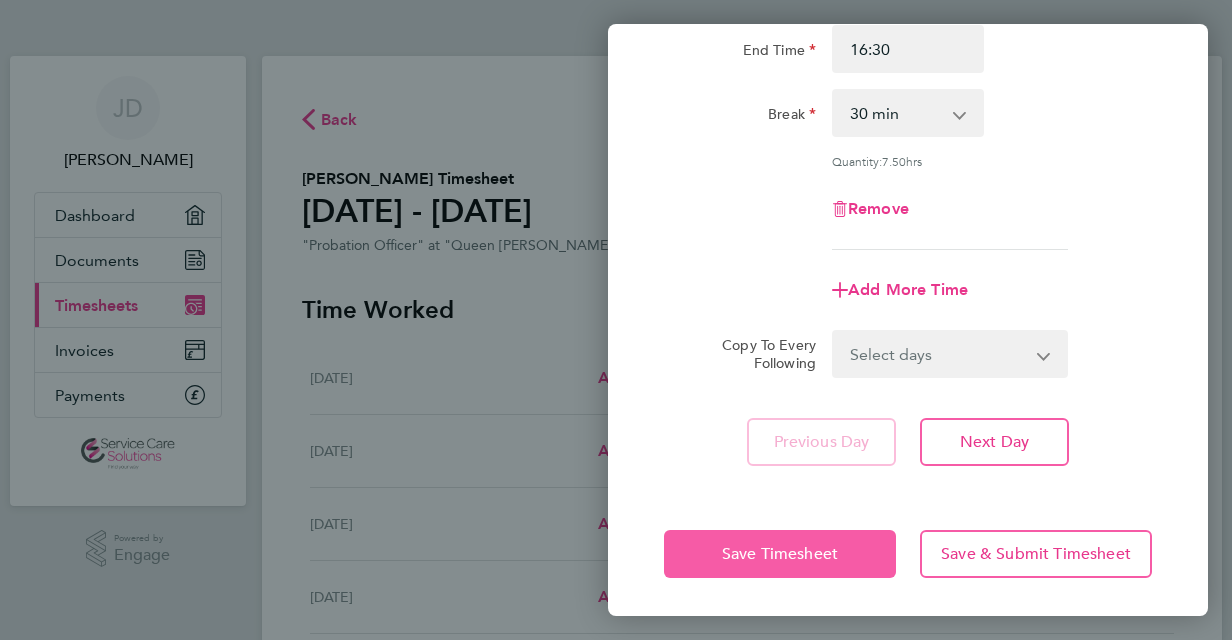 type 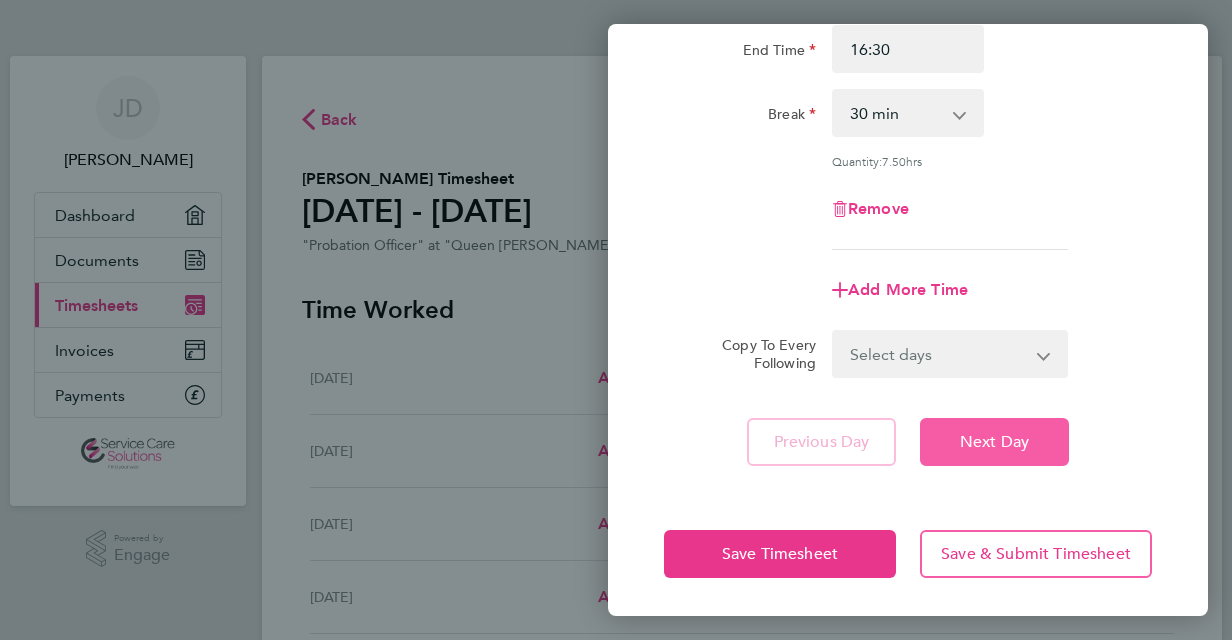 click on "Next Day" 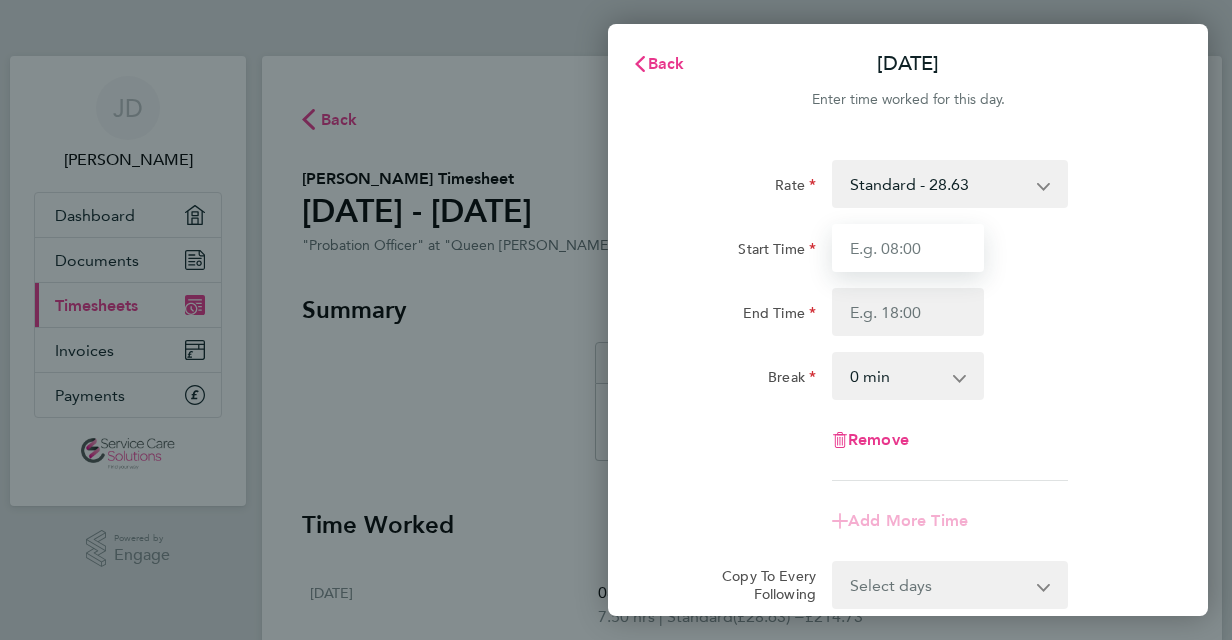 click on "Start Time" at bounding box center (908, 248) 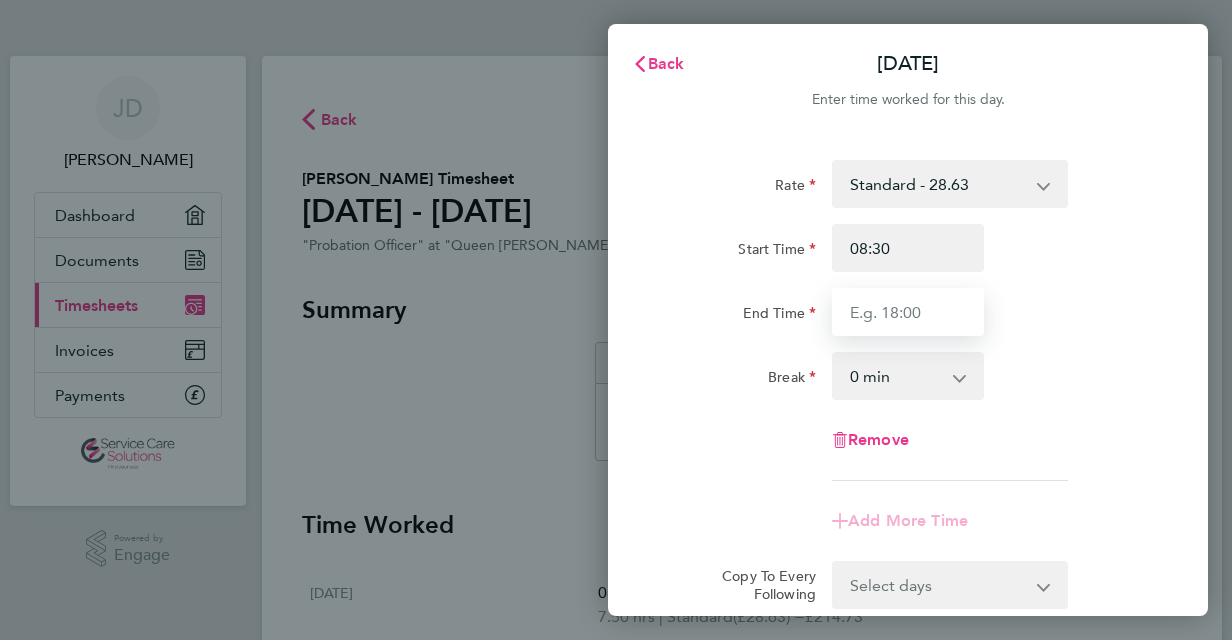 type on "16:30" 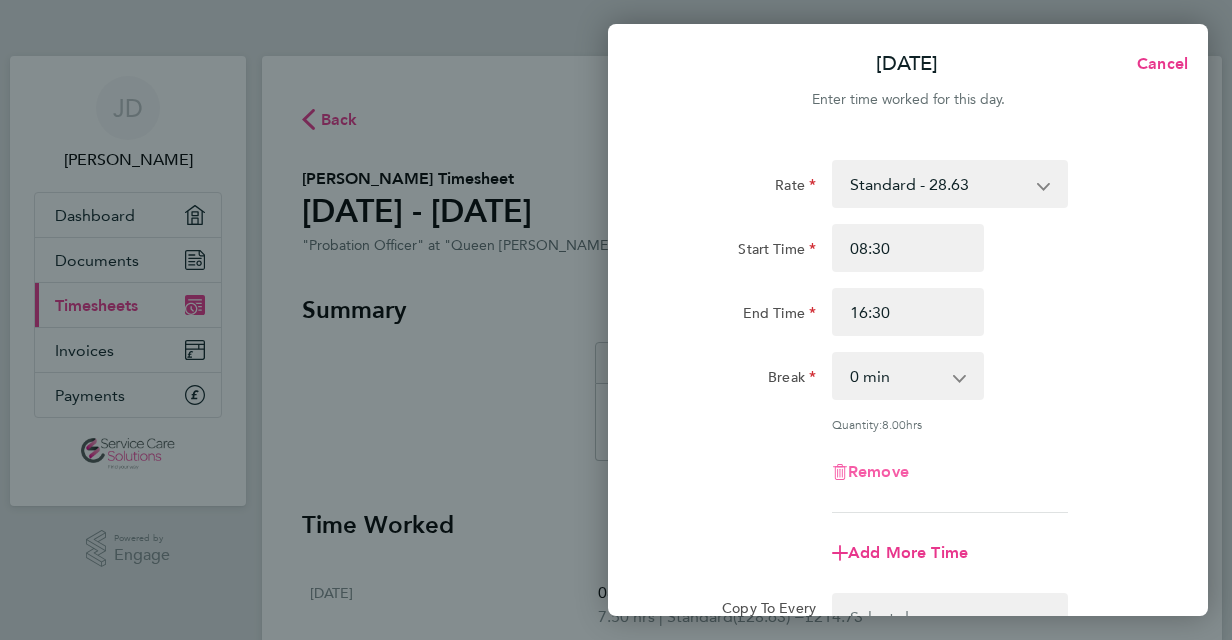type 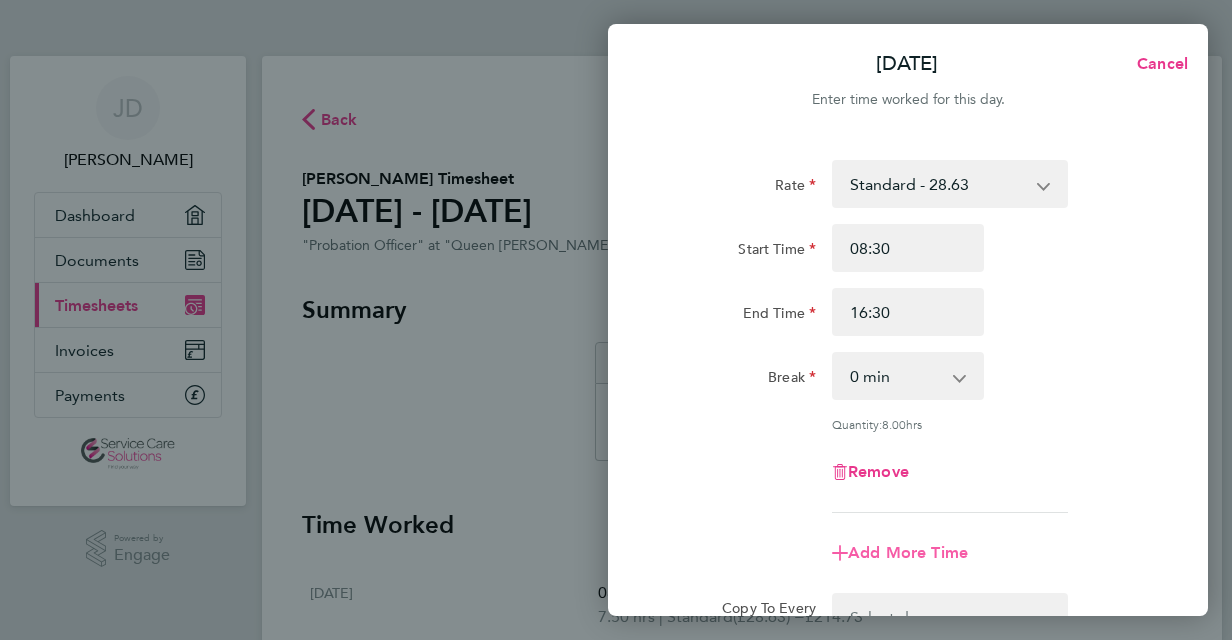 type 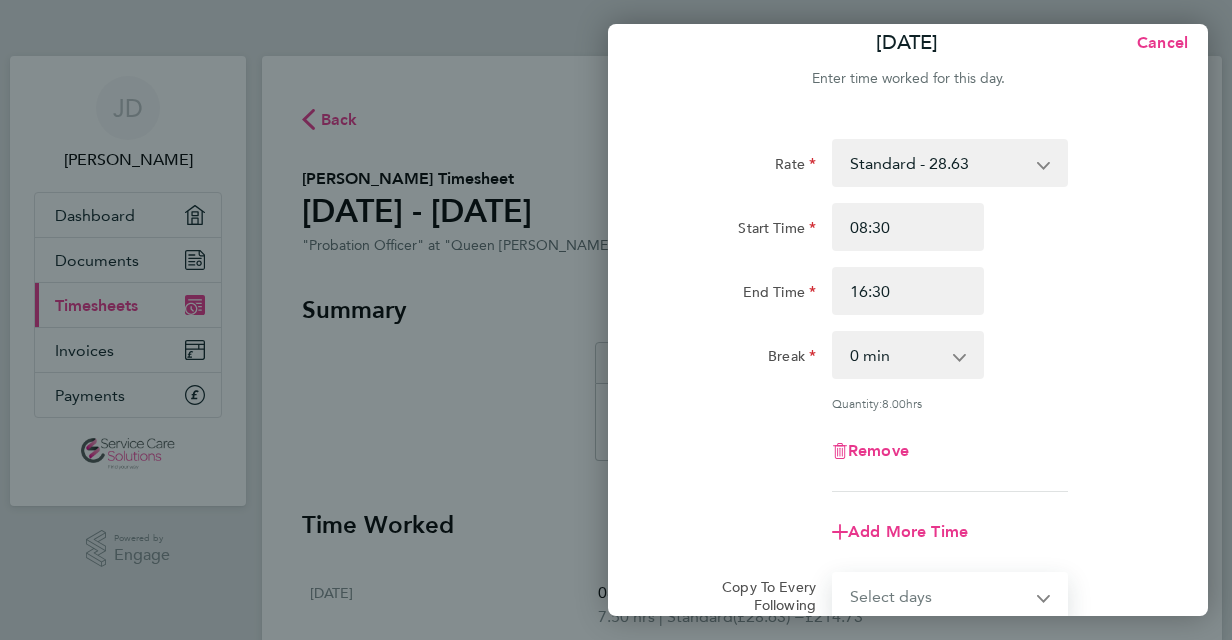 type 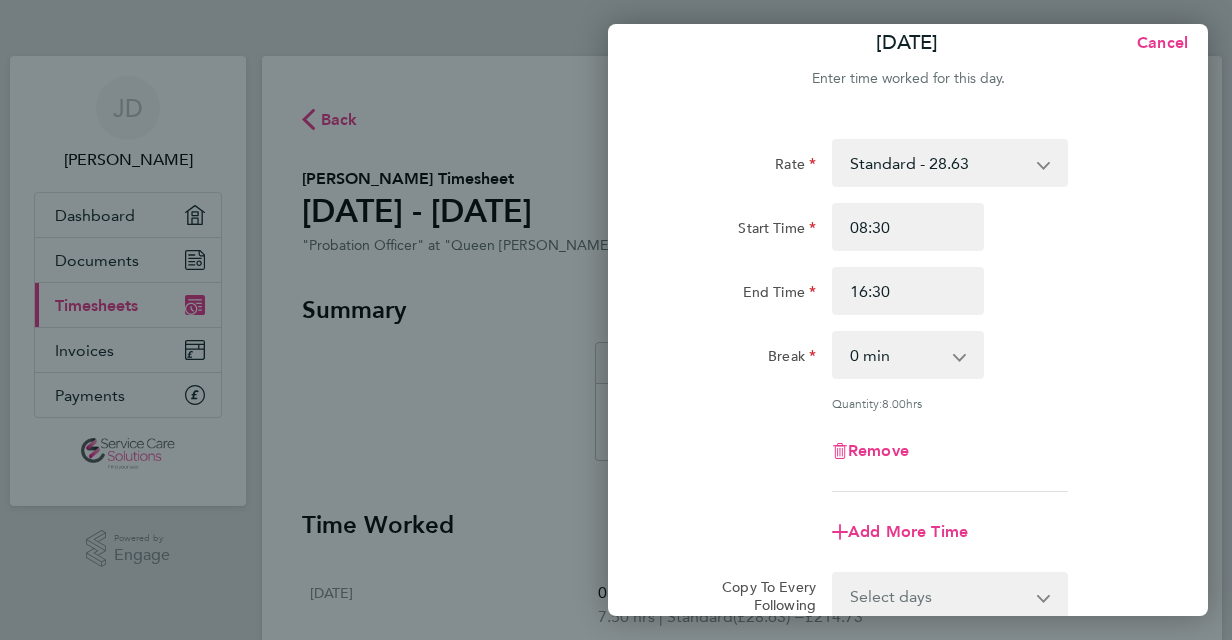 scroll, scrollTop: 263, scrollLeft: 0, axis: vertical 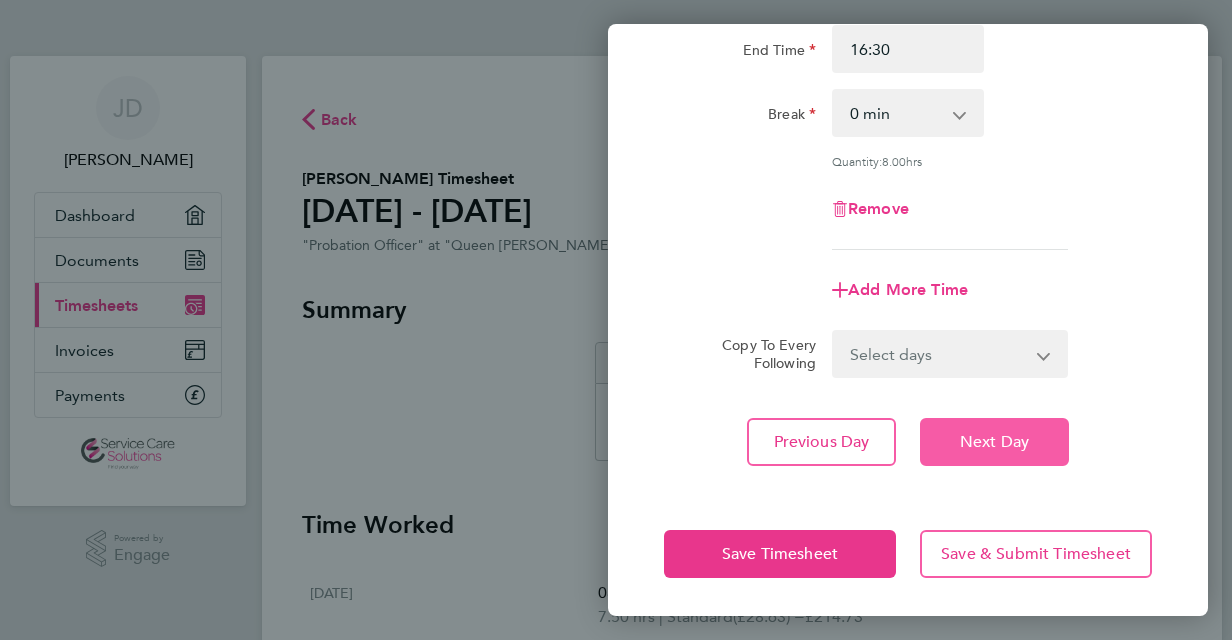 type 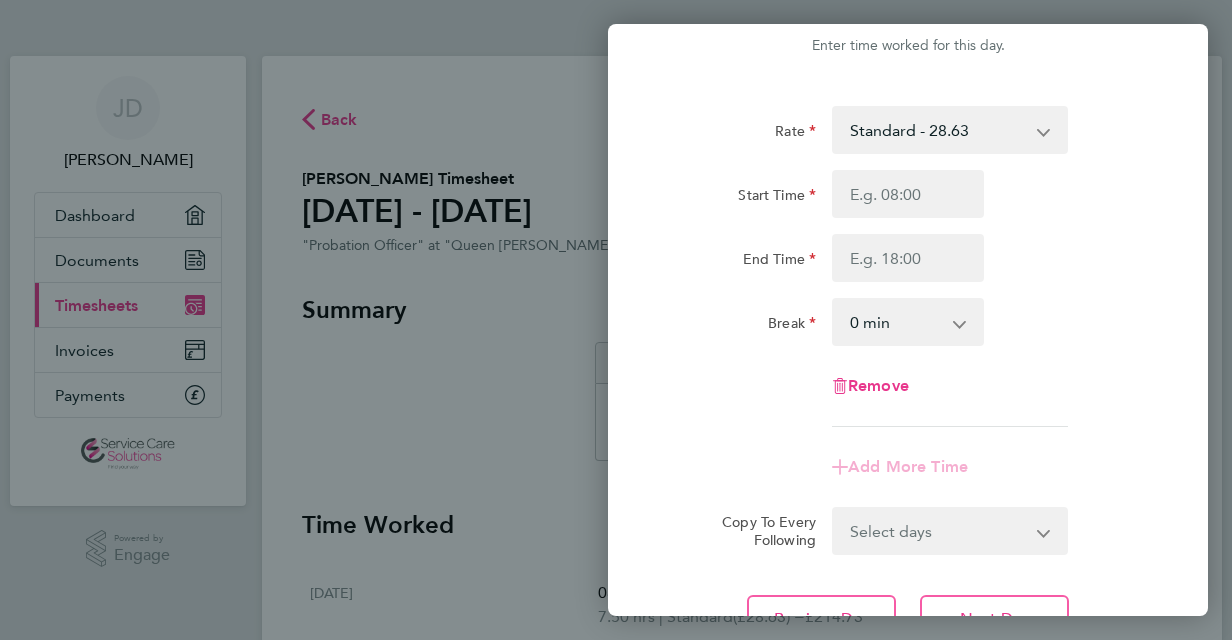 scroll, scrollTop: 0, scrollLeft: 0, axis: both 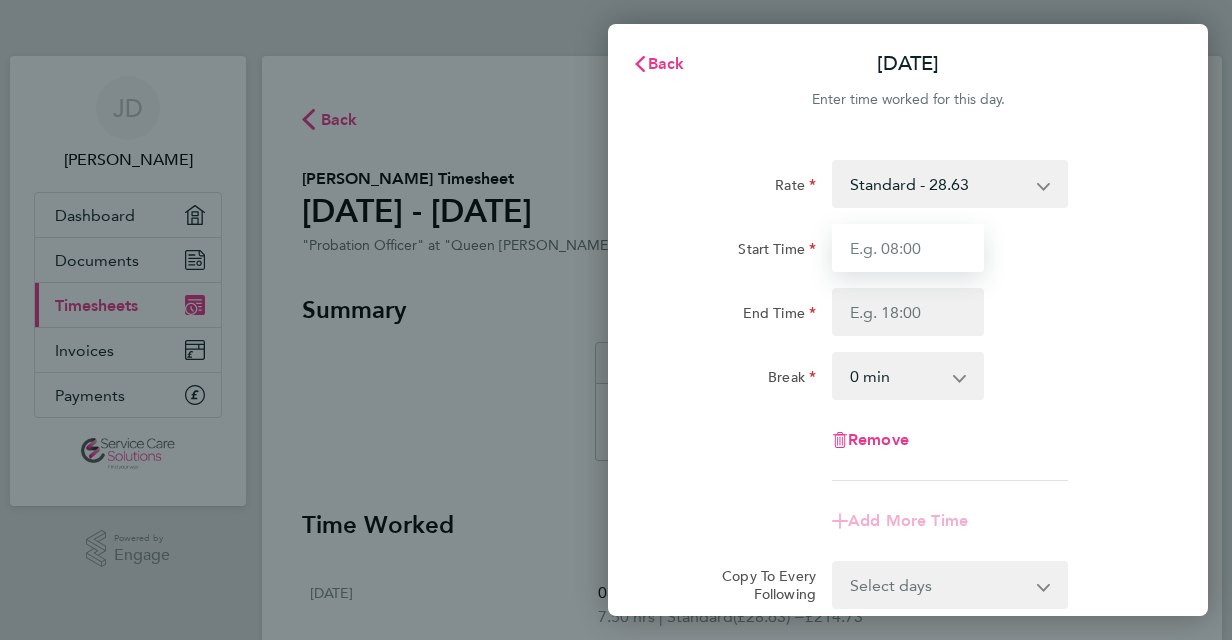click on "Start Time" at bounding box center [908, 248] 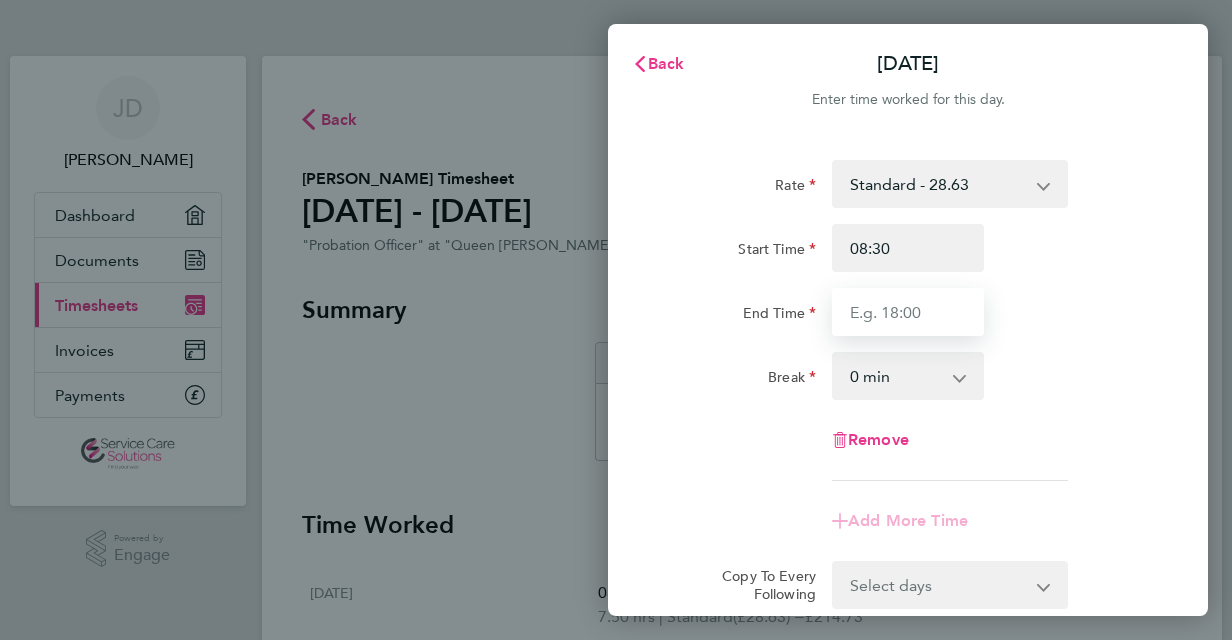 type on "16:30" 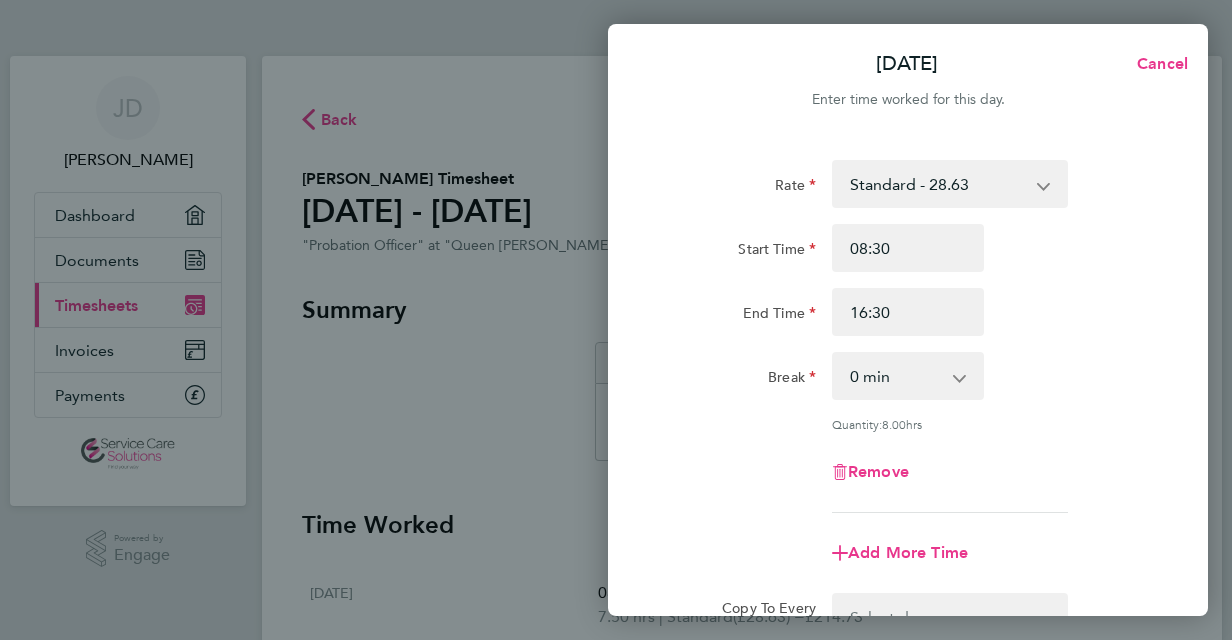 click on "0 min   15 min   30 min   45 min   60 min   75 min   90 min" at bounding box center (896, 376) 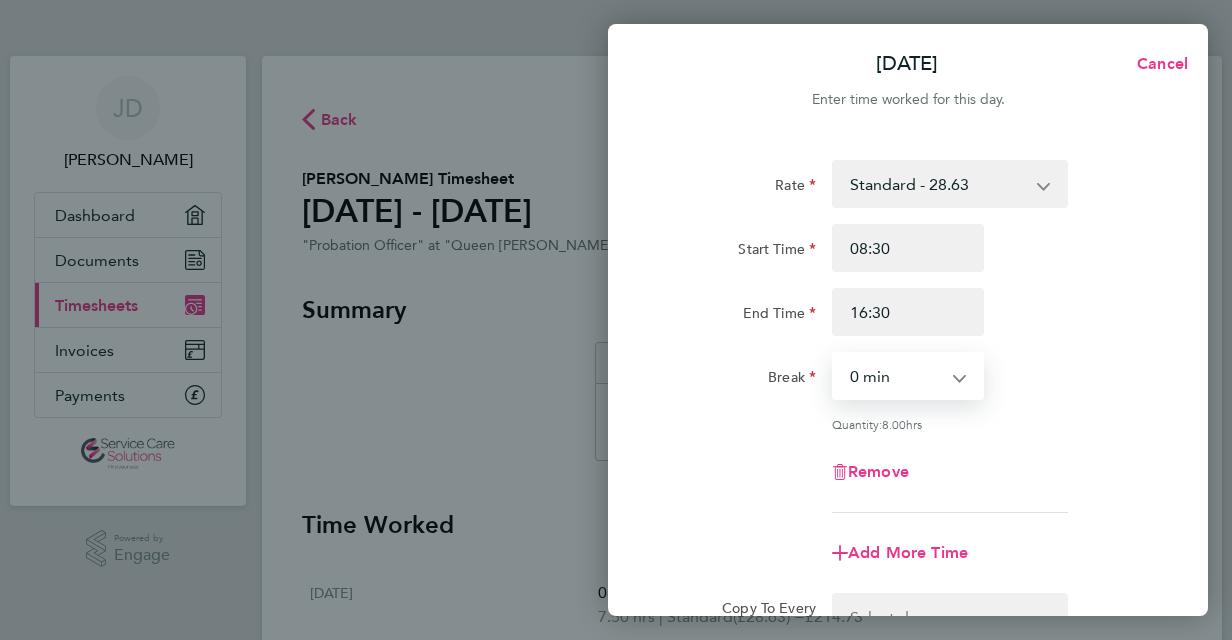 select on "30" 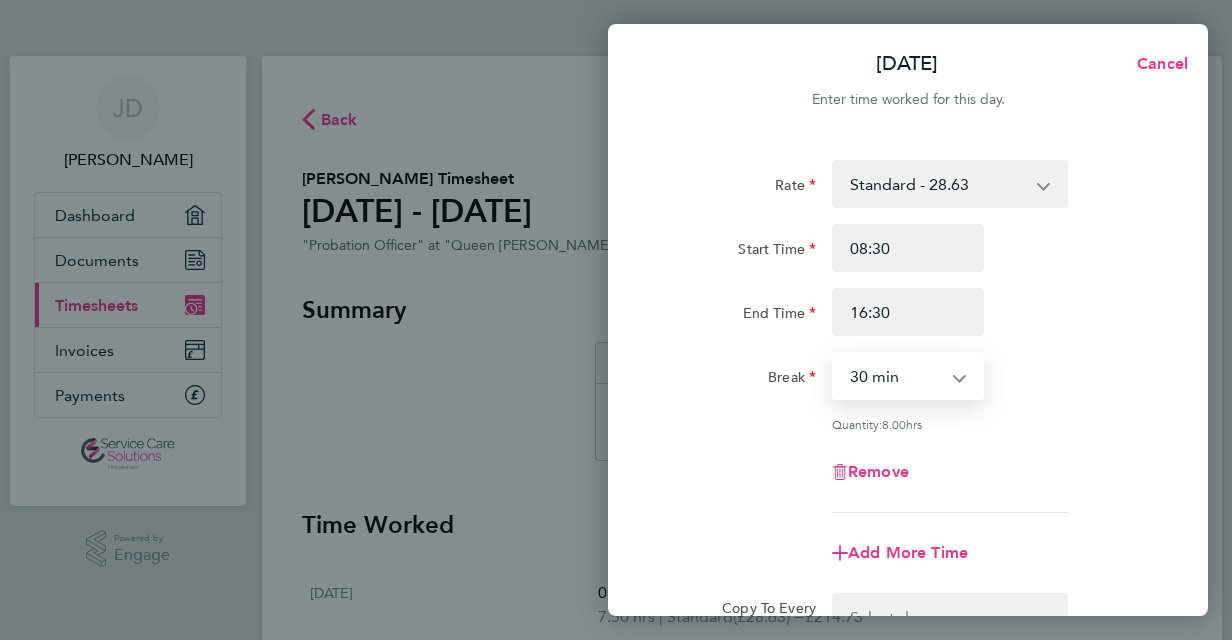click on "0 min   15 min   30 min   45 min   60 min   75 min   90 min" at bounding box center [896, 376] 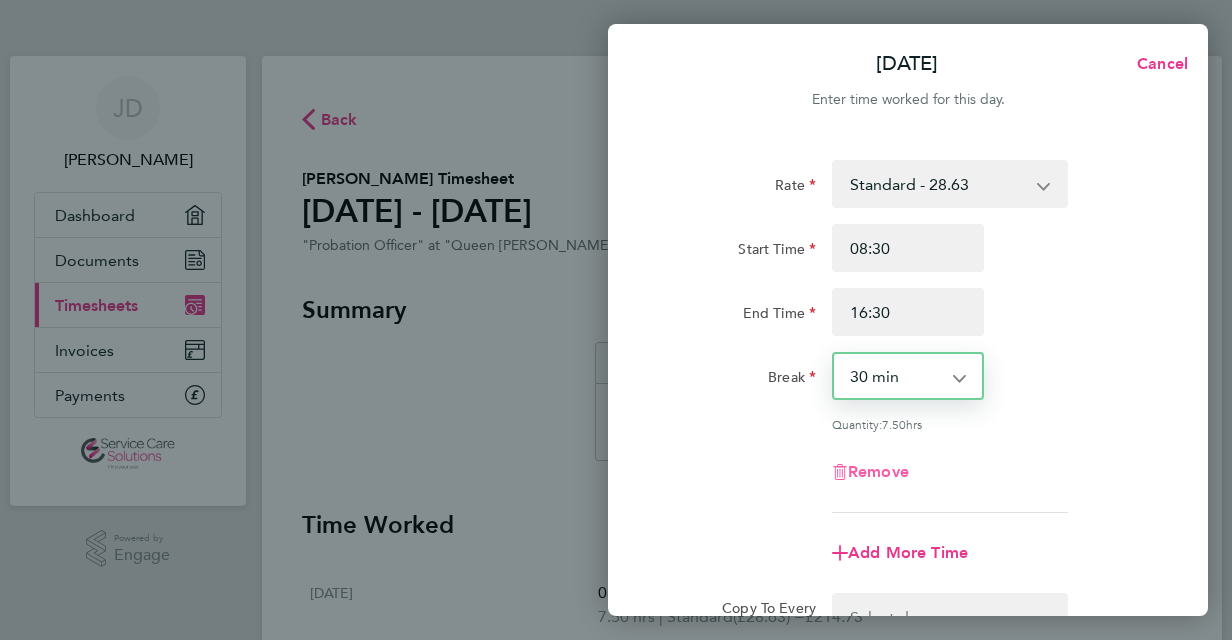 type 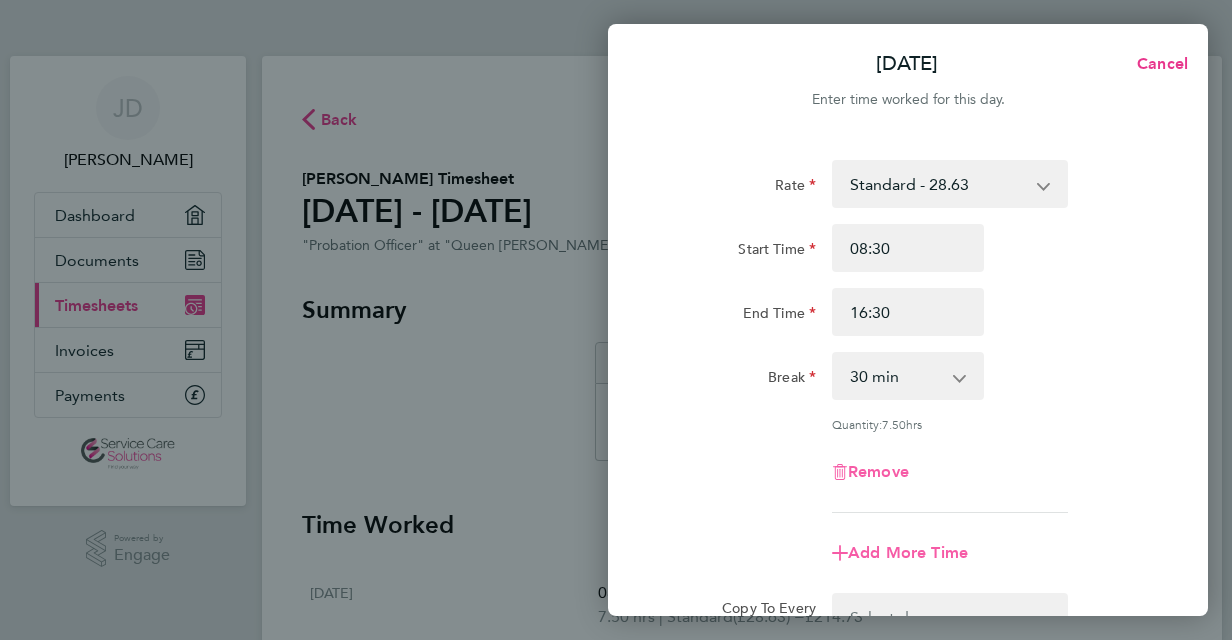 type 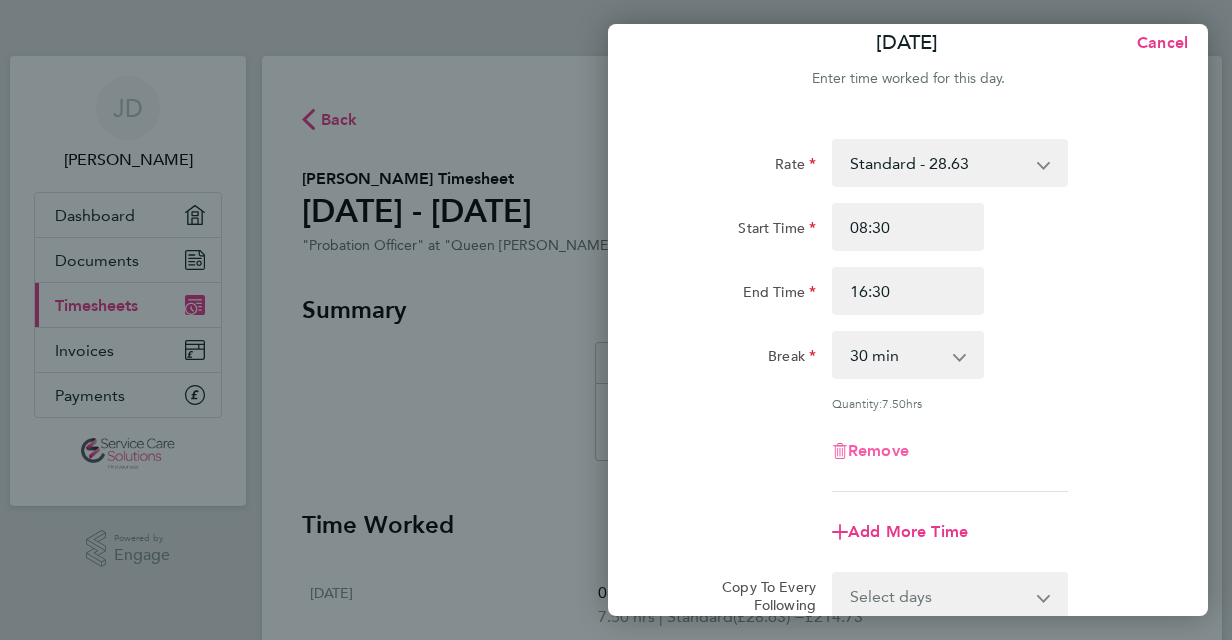 scroll, scrollTop: 263, scrollLeft: 0, axis: vertical 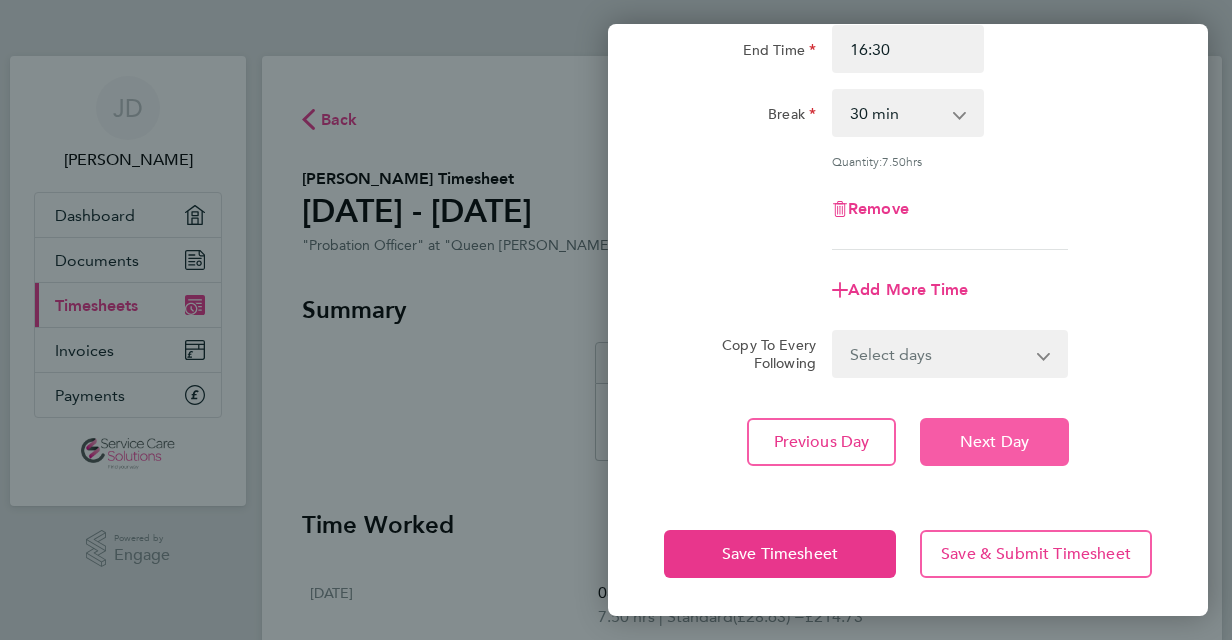 click on "Next Day" 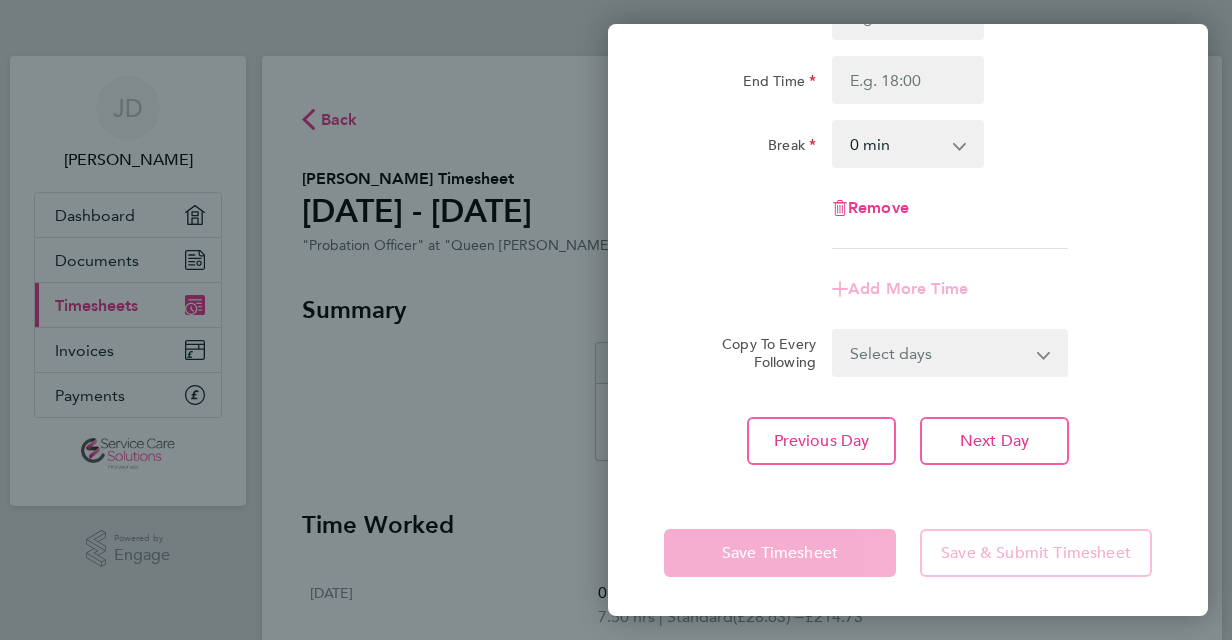 scroll, scrollTop: 0, scrollLeft: 0, axis: both 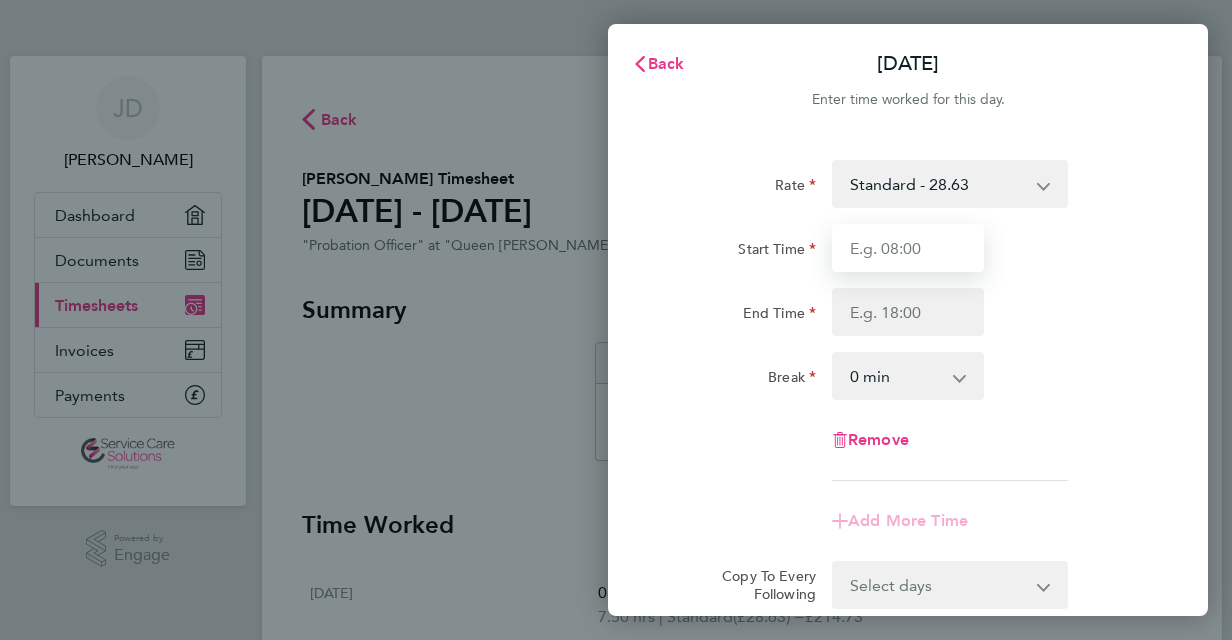 click on "Start Time" at bounding box center (908, 248) 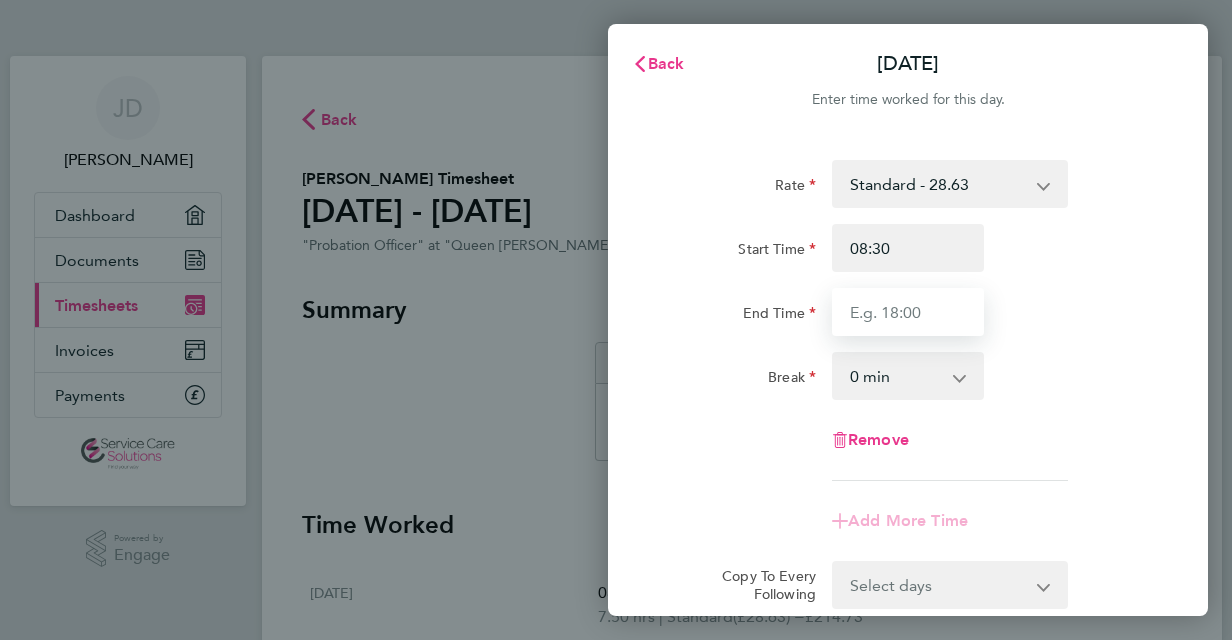 type on "16:30" 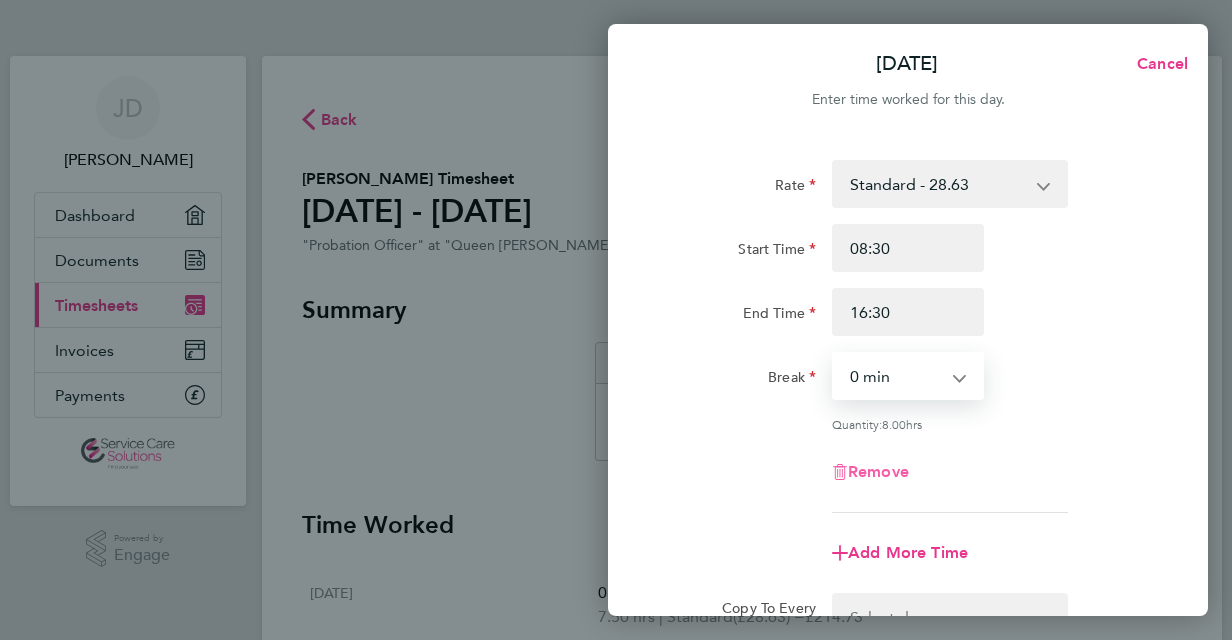 type 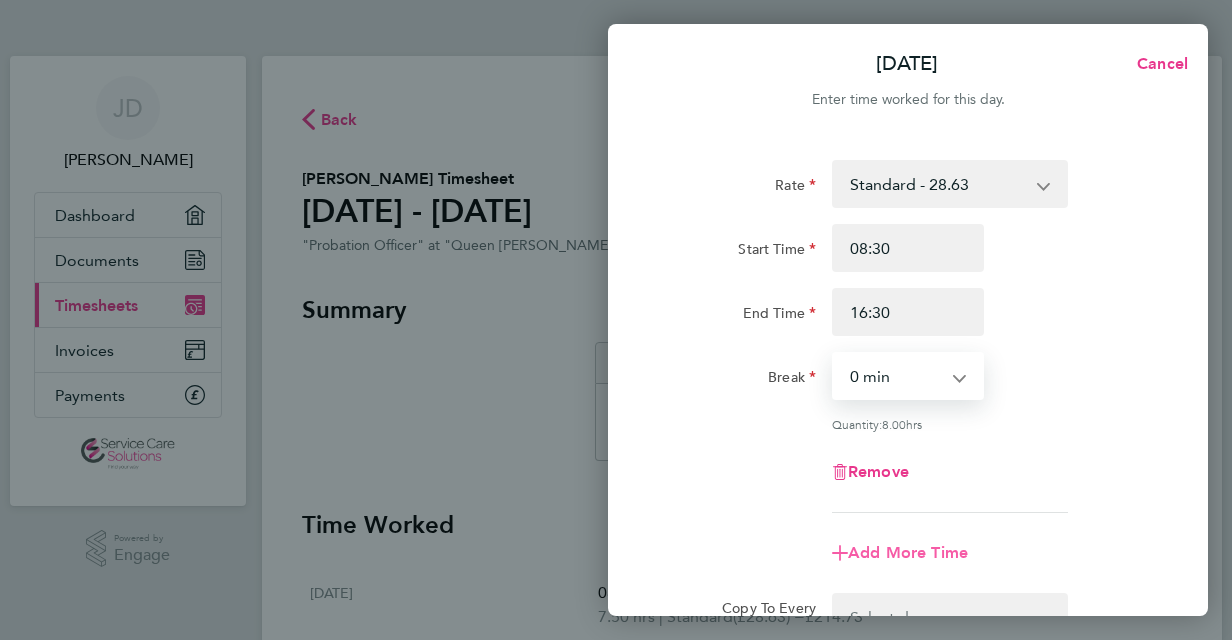 type 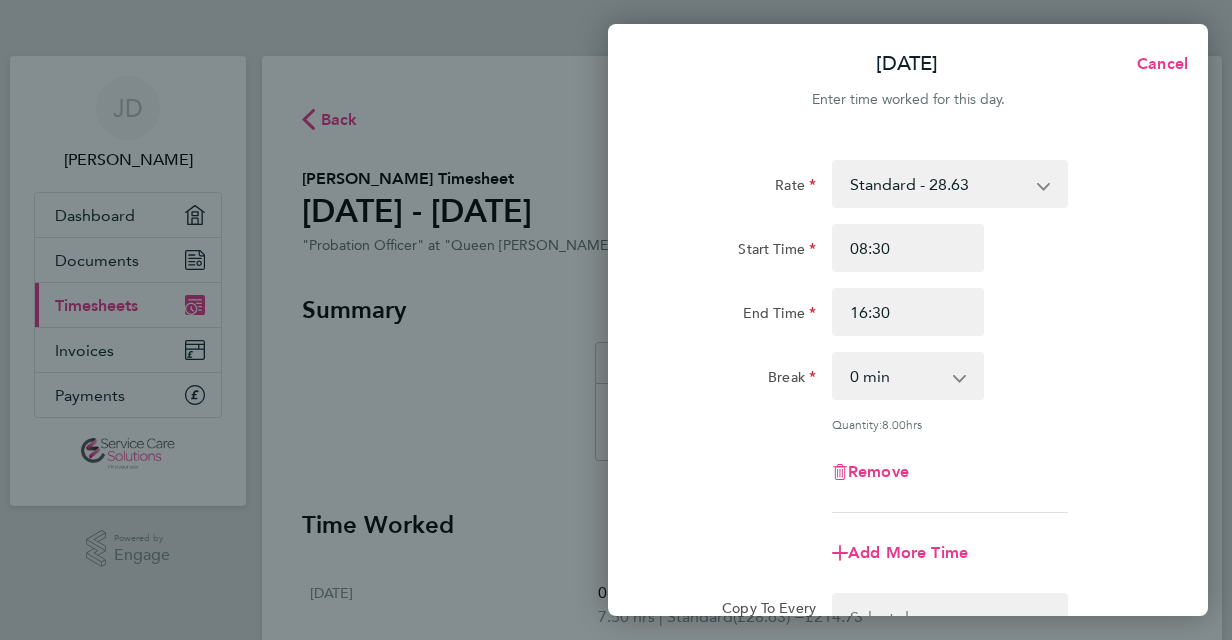 scroll, scrollTop: 21, scrollLeft: 0, axis: vertical 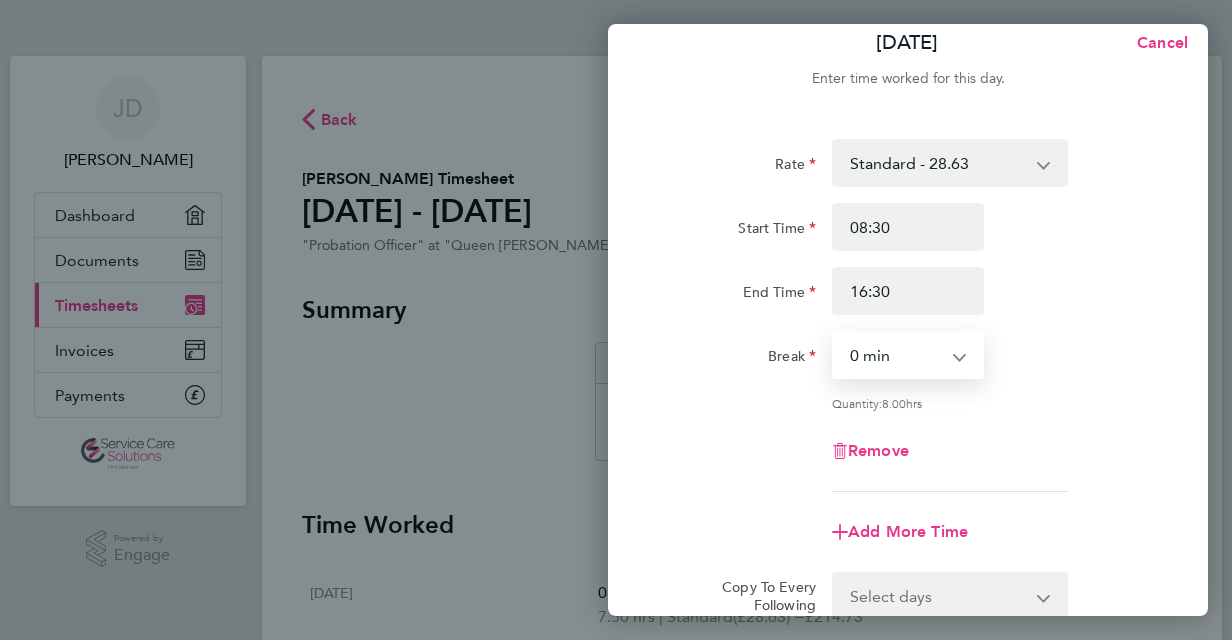 click on "0 min   15 min   30 min   45 min   60 min   75 min   90 min" at bounding box center (896, 355) 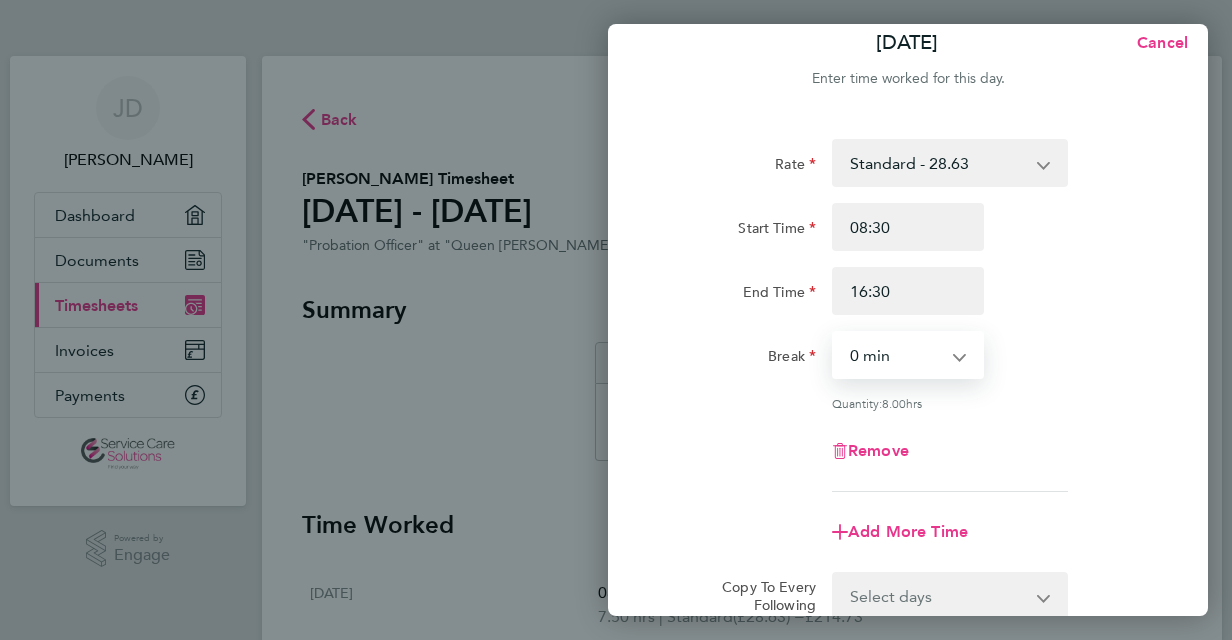 select on "30" 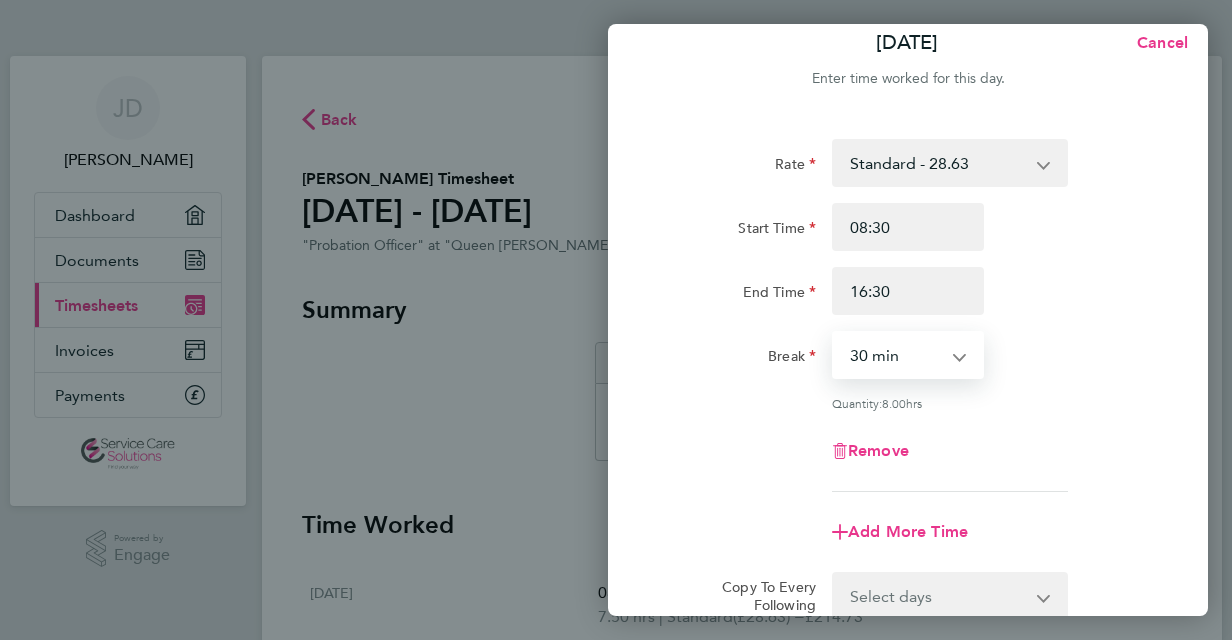 click on "0 min   15 min   30 min   45 min   60 min   75 min   90 min" at bounding box center [896, 355] 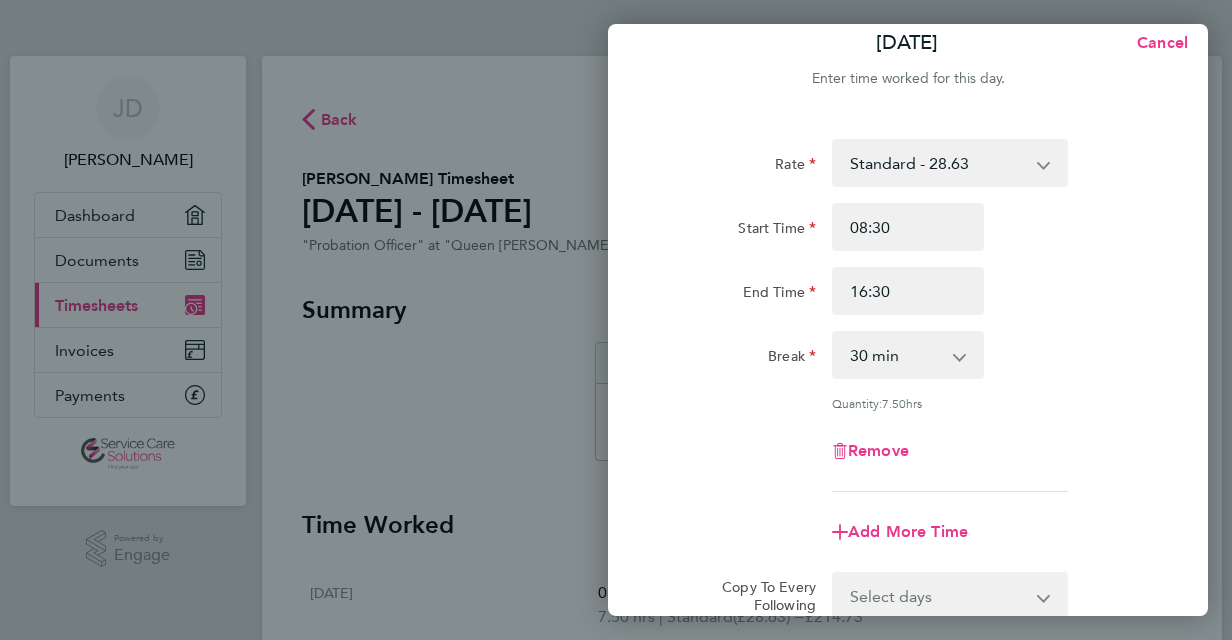 scroll, scrollTop: 263, scrollLeft: 0, axis: vertical 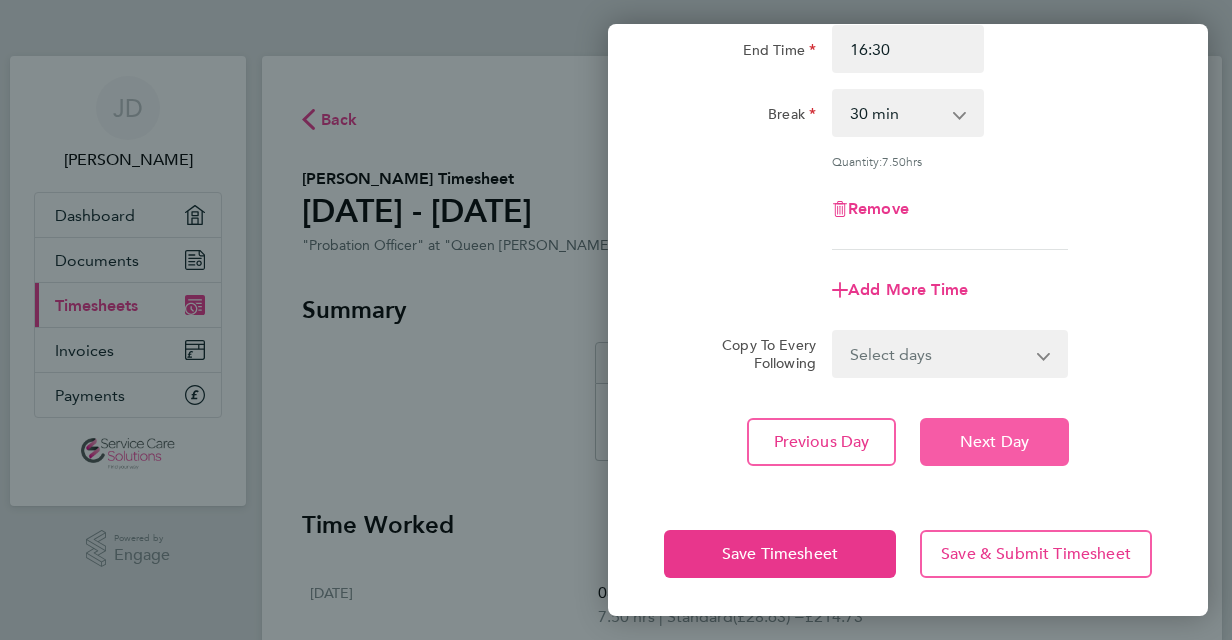 click on "Next Day" 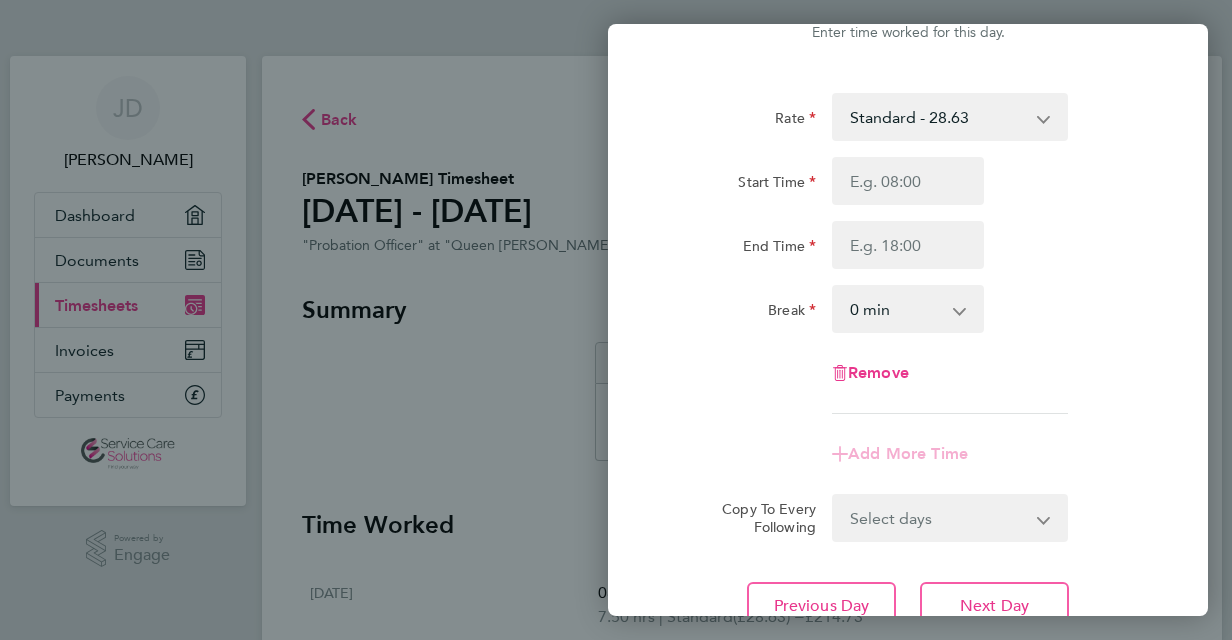 scroll, scrollTop: 0, scrollLeft: 0, axis: both 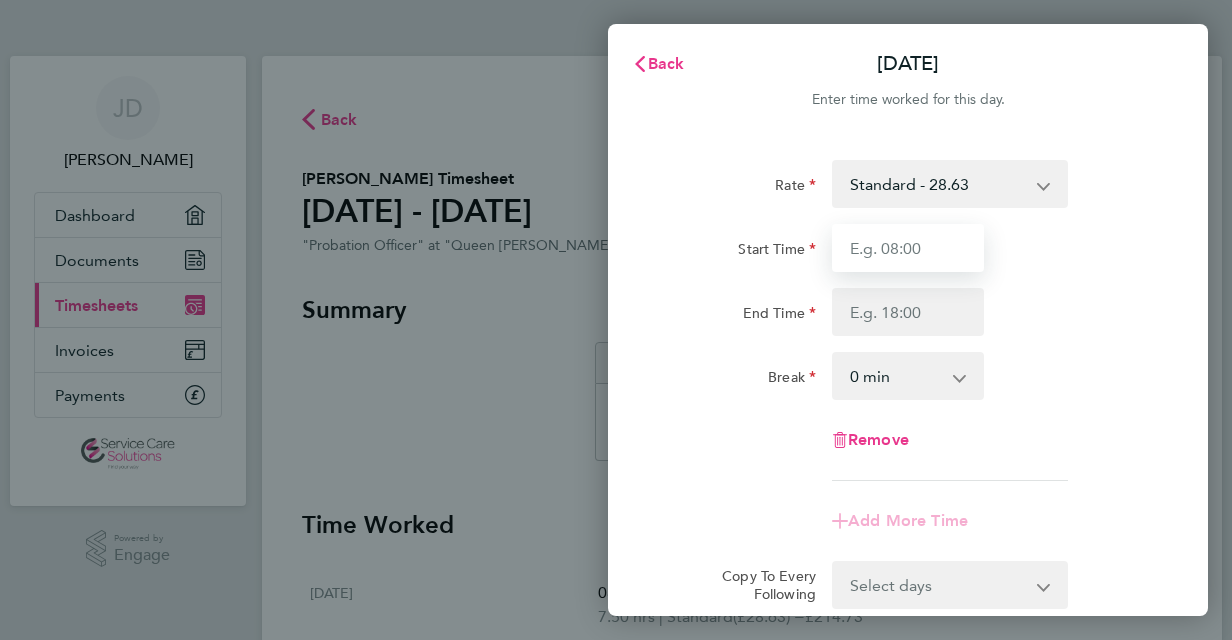 click on "Start Time" at bounding box center [908, 248] 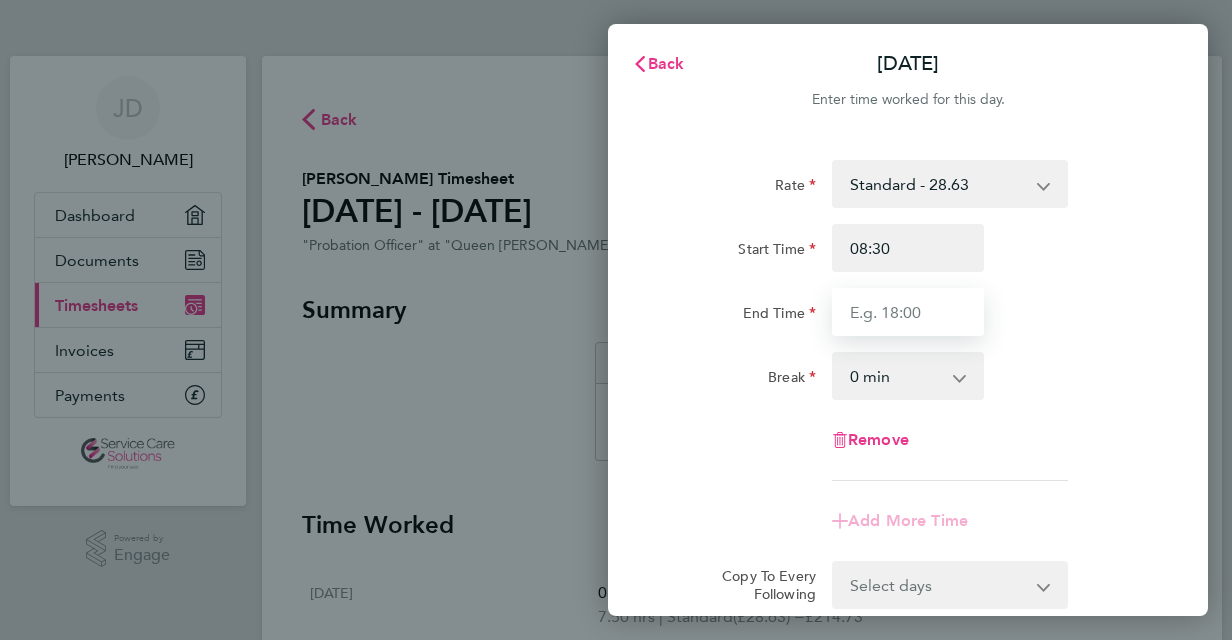 type on "16:30" 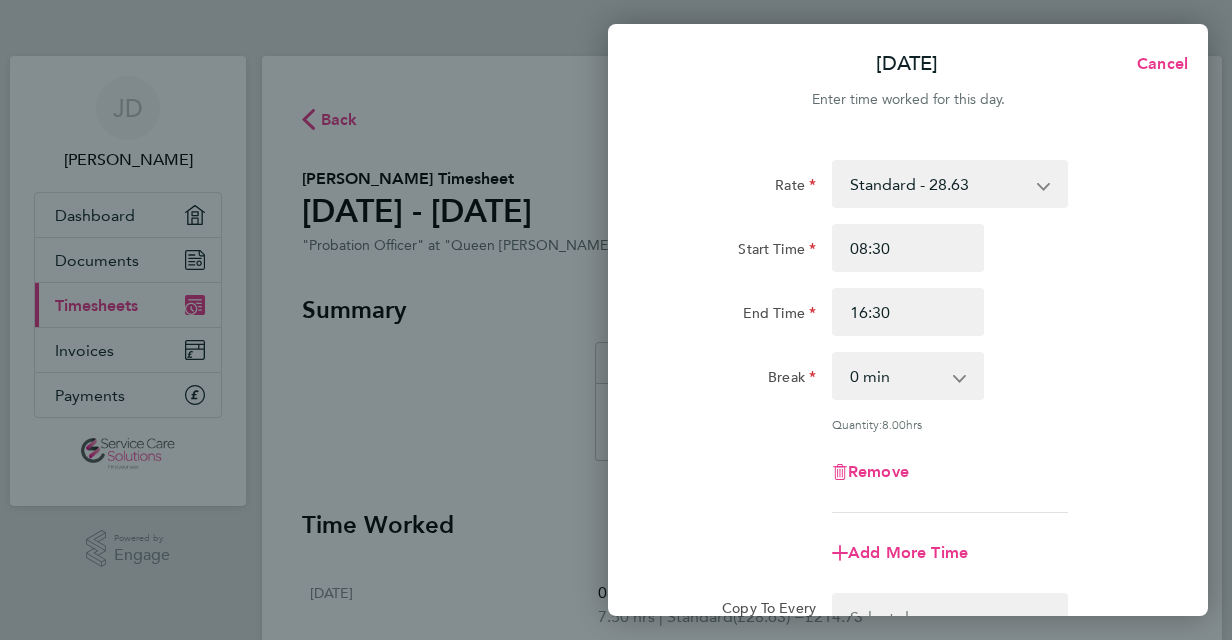 click on "0 min   15 min   30 min   45 min   60 min   75 min   90 min" at bounding box center [896, 376] 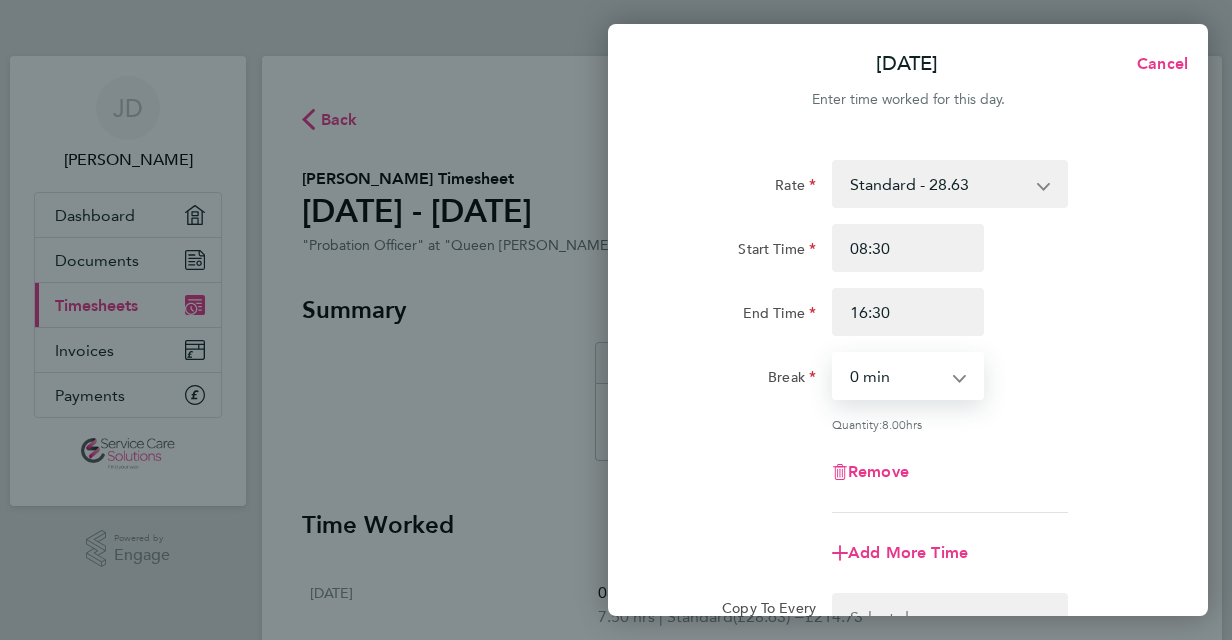 select on "30" 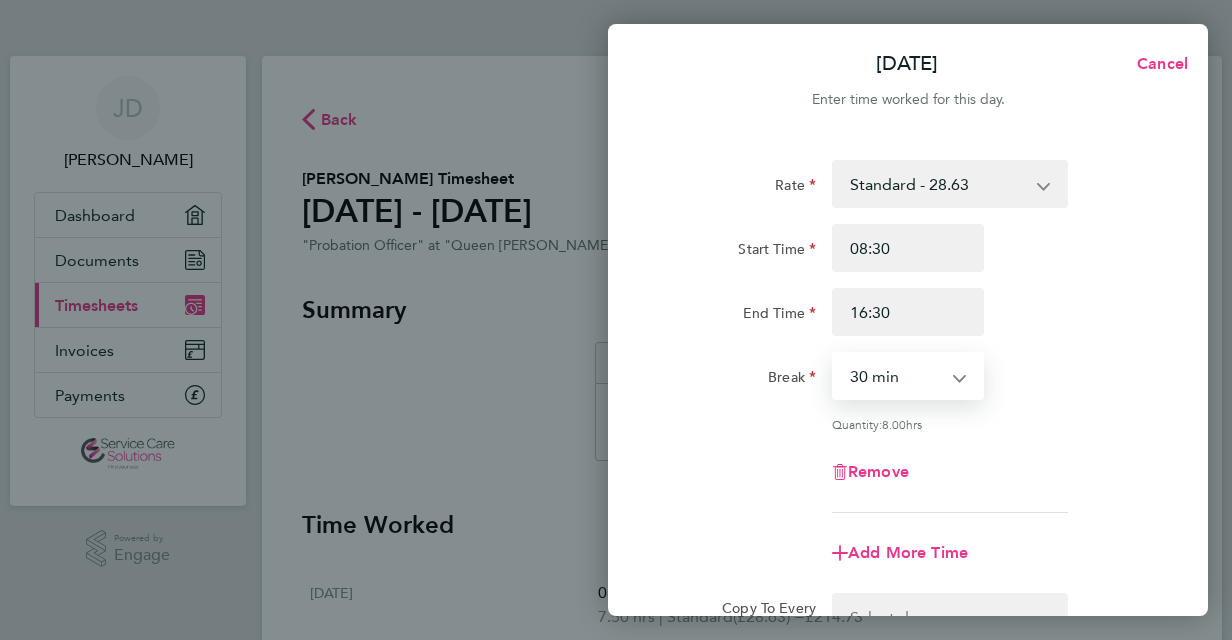 click on "0 min   15 min   30 min   45 min   60 min   75 min   90 min" at bounding box center (896, 376) 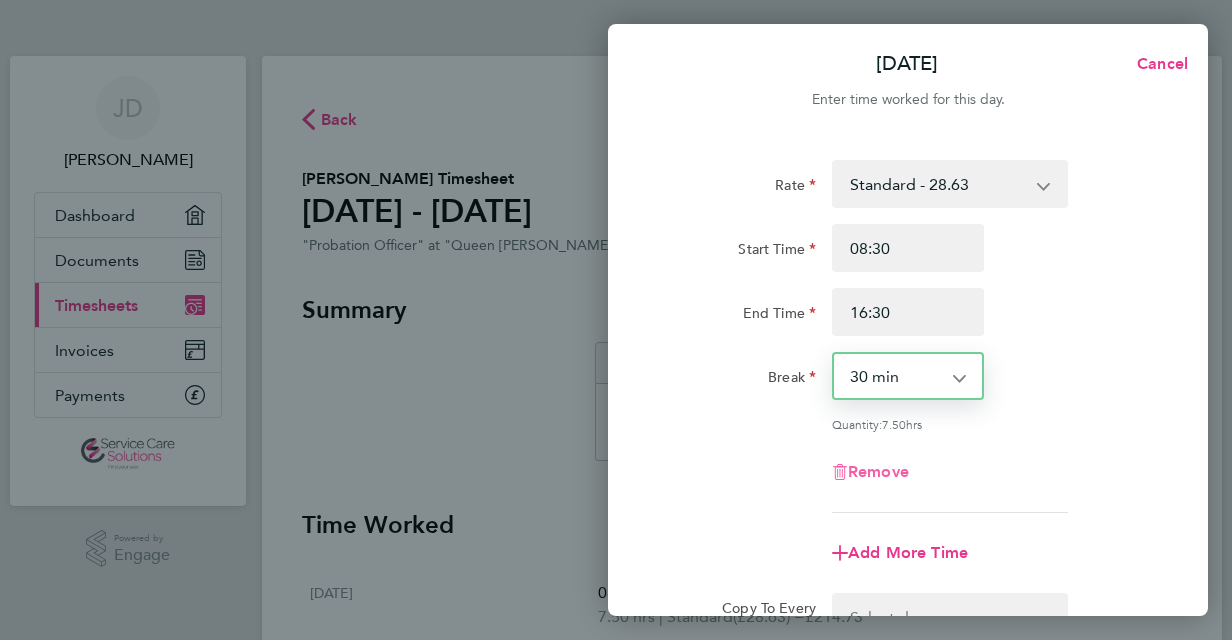 type 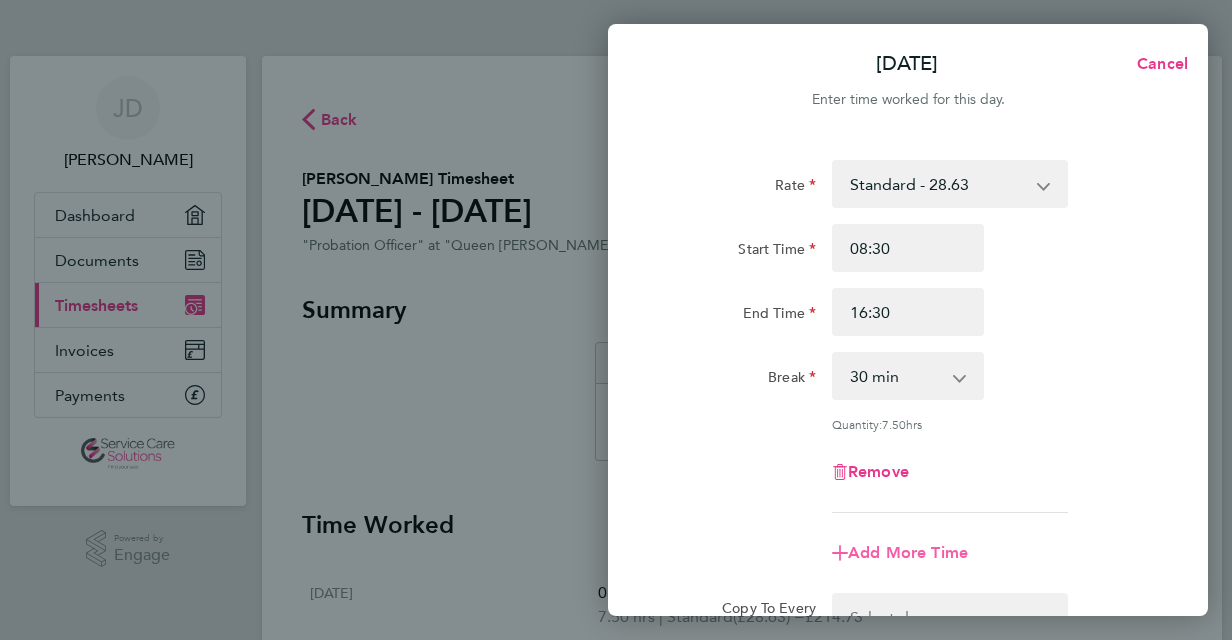 type 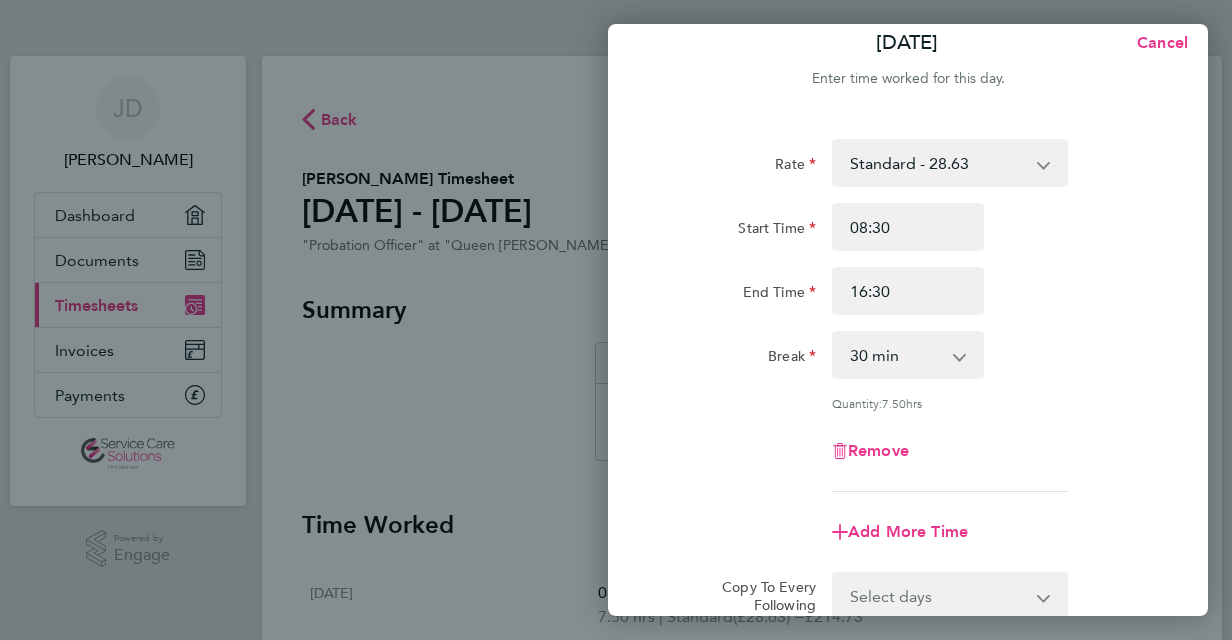 scroll, scrollTop: 263, scrollLeft: 0, axis: vertical 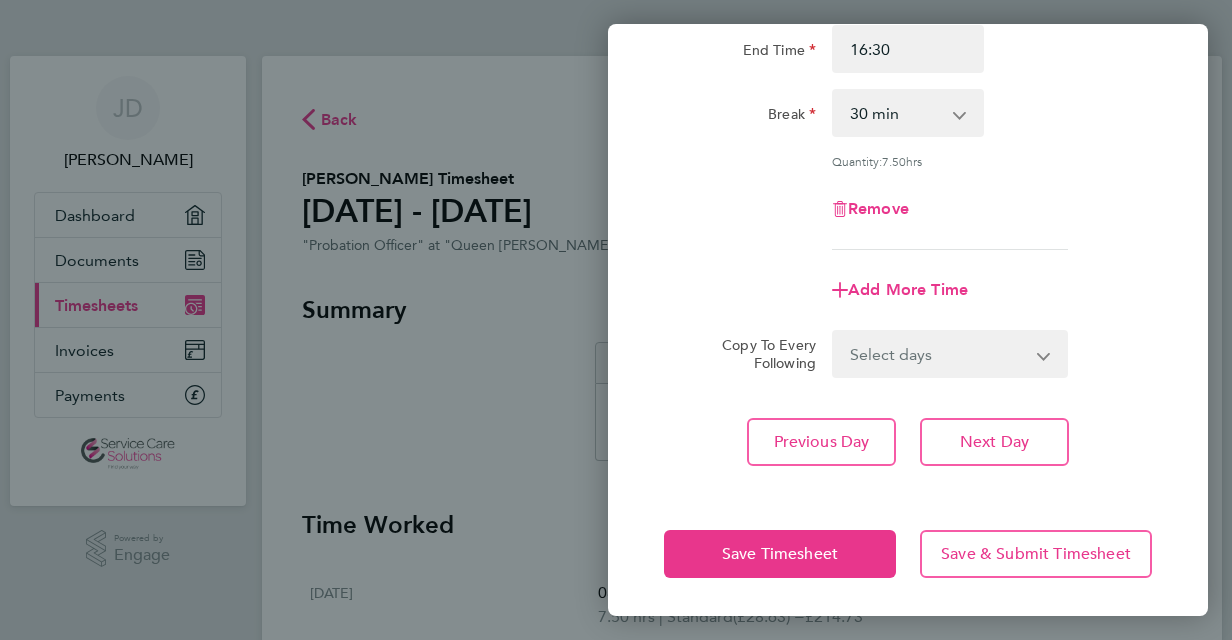 click on "Rate  Standard - 28.63
Start Time 08:30 End Time 16:30 Break  0 min   15 min   30 min   45 min   60 min   75 min   90 min
Quantity:  7.50  hrs
Remove
Add More Time  Copy To Every Following  Select days   Day   Weekend (Sat-Sun)   [DATE]   [DATE]
Previous Day   Next Day" 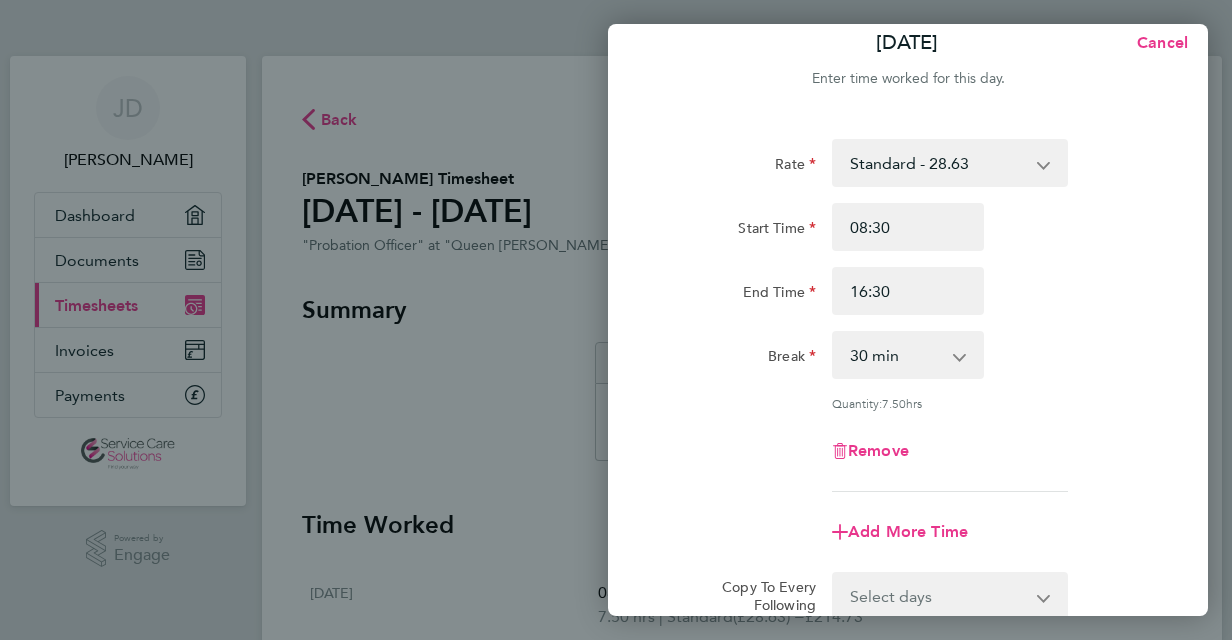 scroll, scrollTop: 263, scrollLeft: 0, axis: vertical 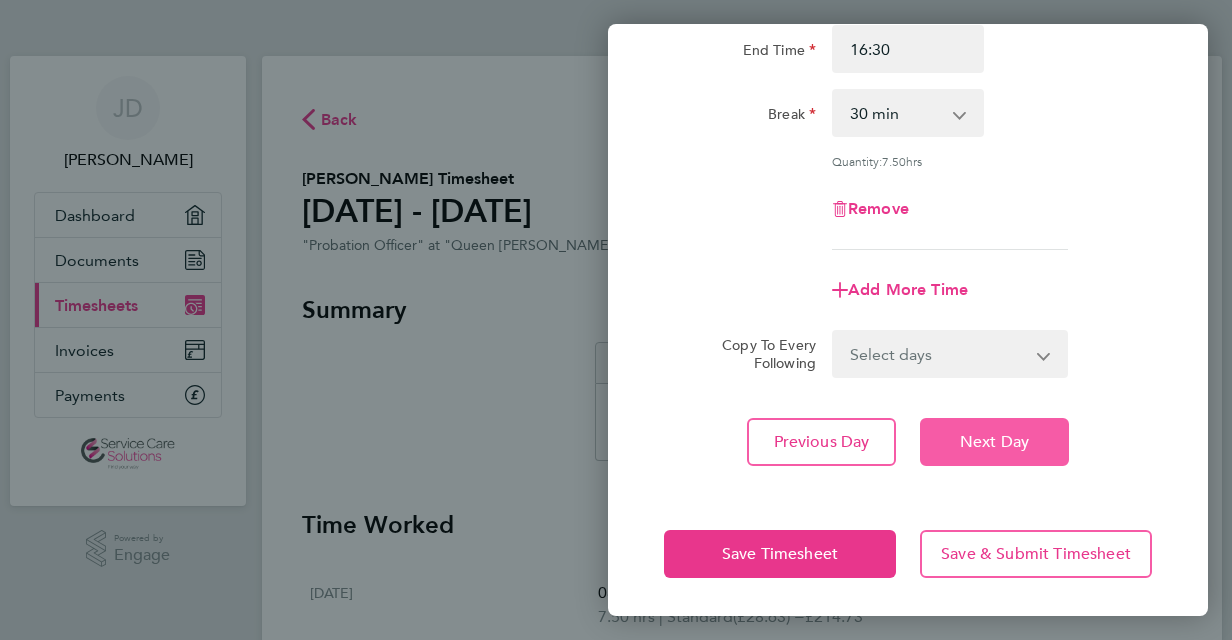 click on "Next Day" 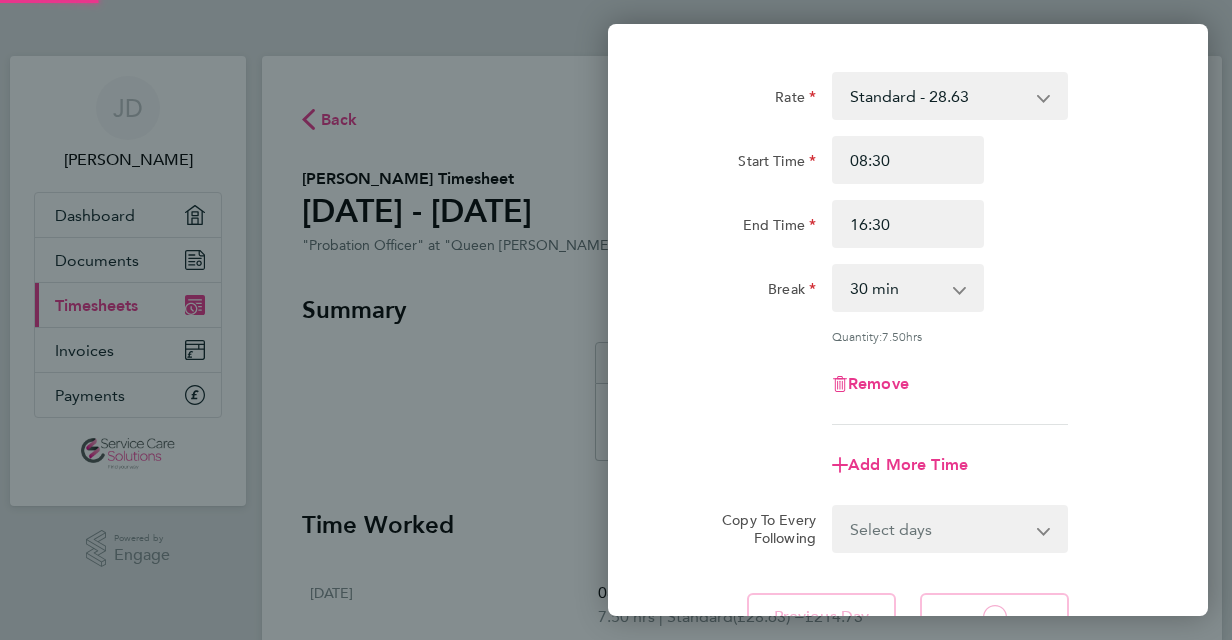 scroll, scrollTop: 0, scrollLeft: 0, axis: both 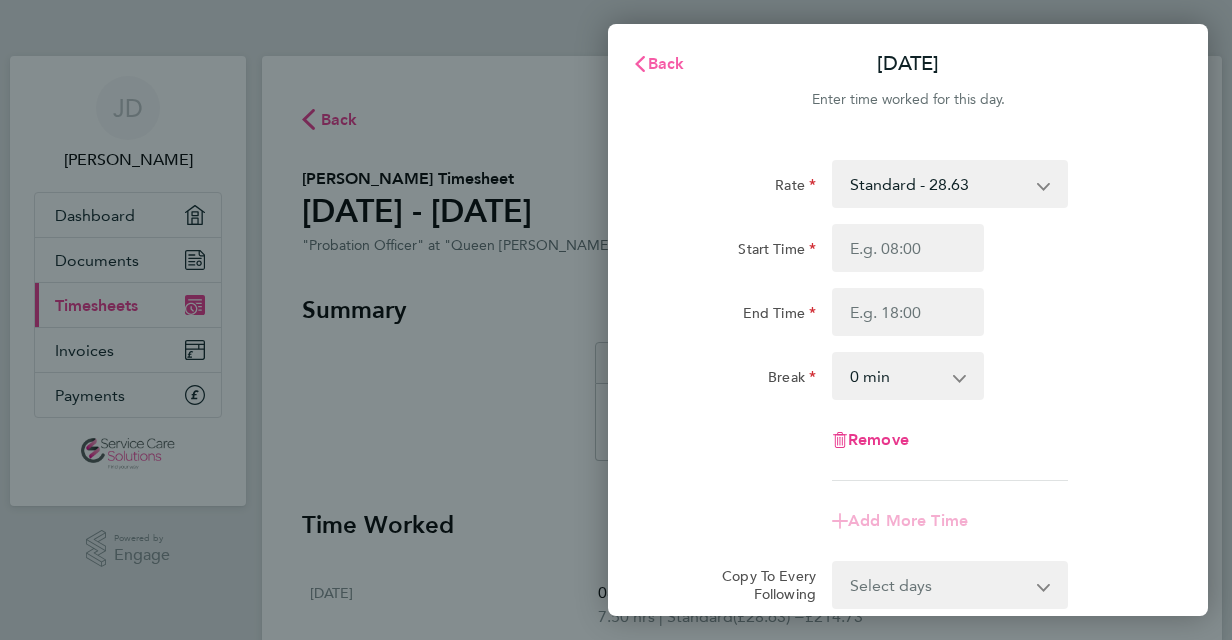 click on "Back" 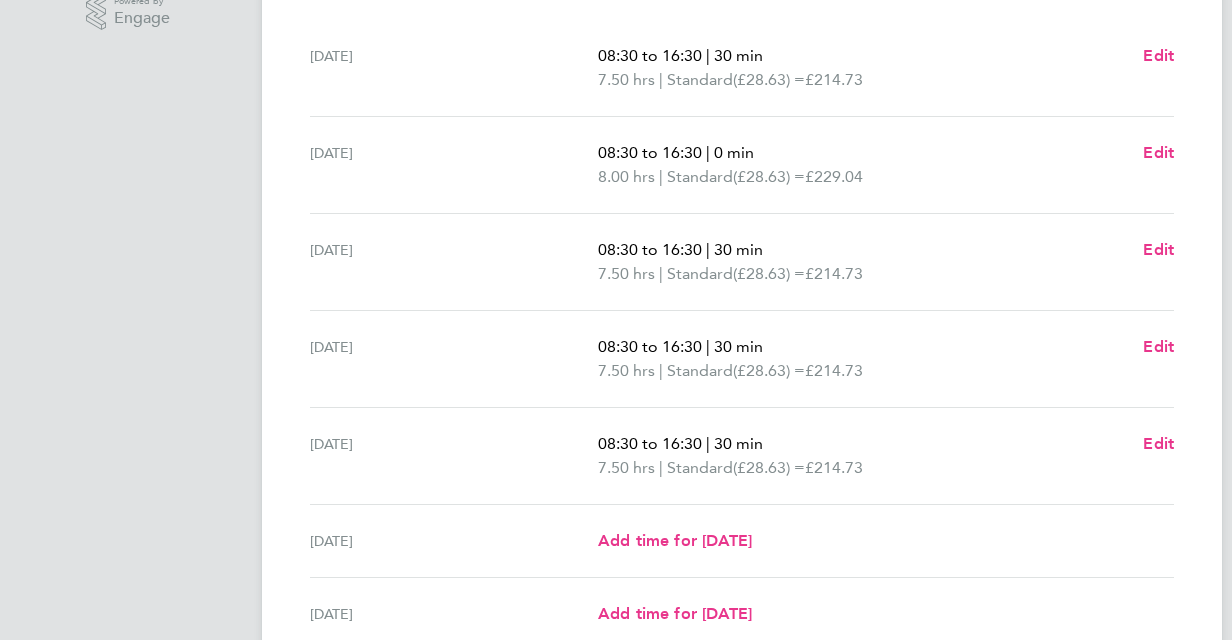 scroll, scrollTop: 558, scrollLeft: 0, axis: vertical 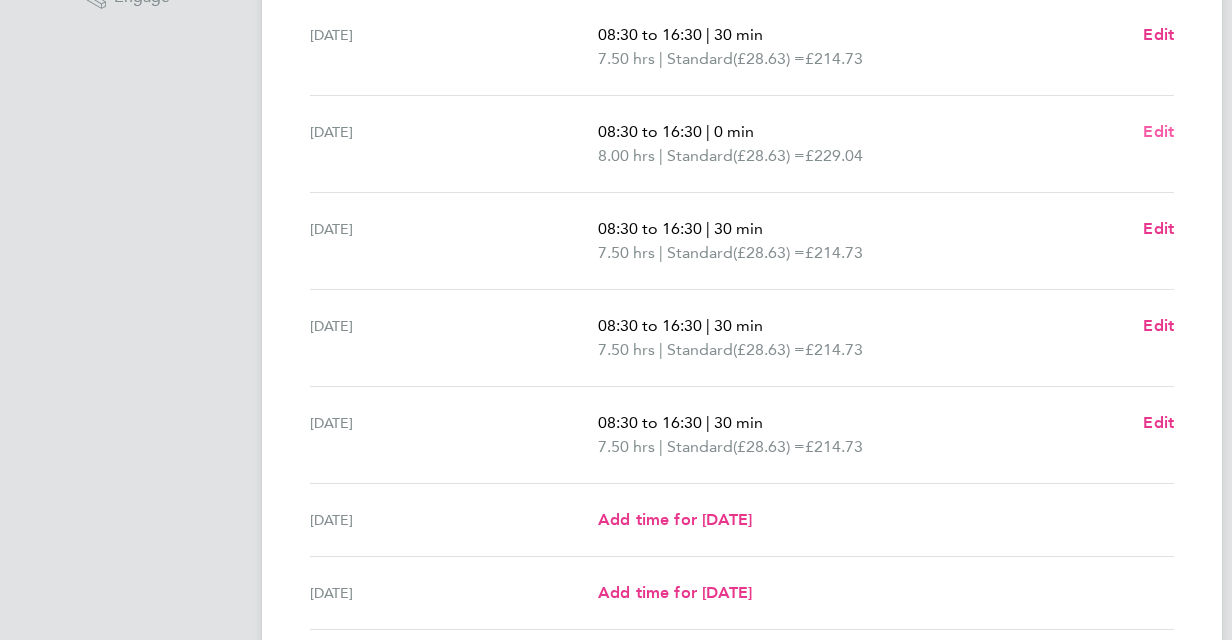 click on "Edit" at bounding box center [1158, 131] 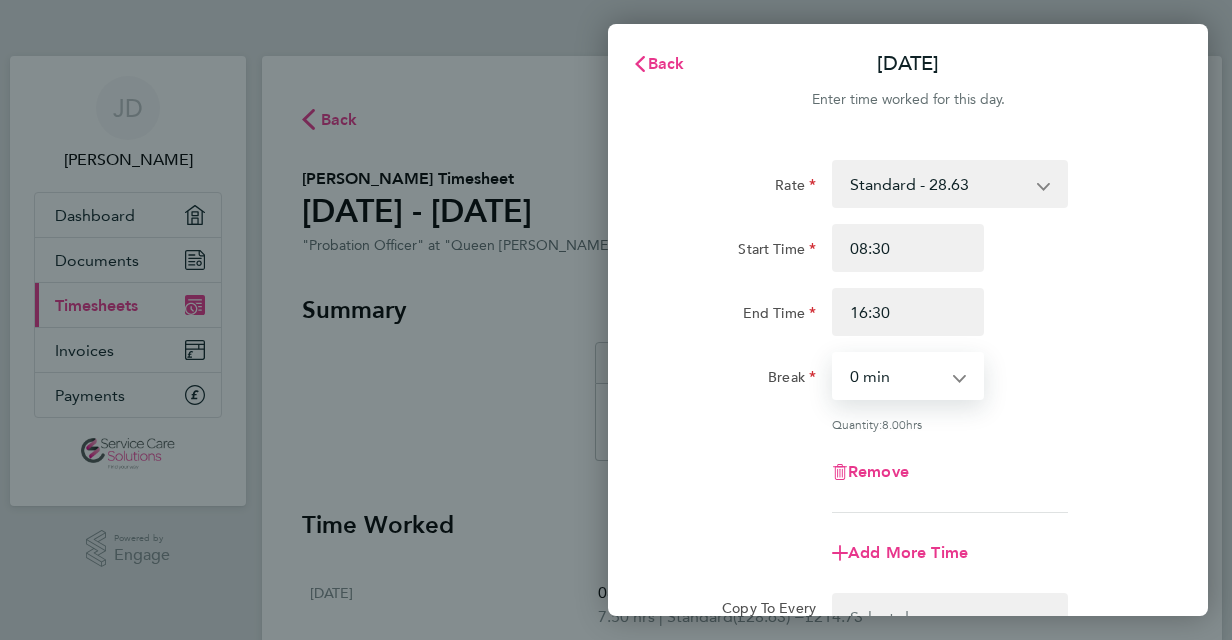 click on "0 min   15 min   30 min   45 min   60 min   75 min   90 min" at bounding box center [896, 376] 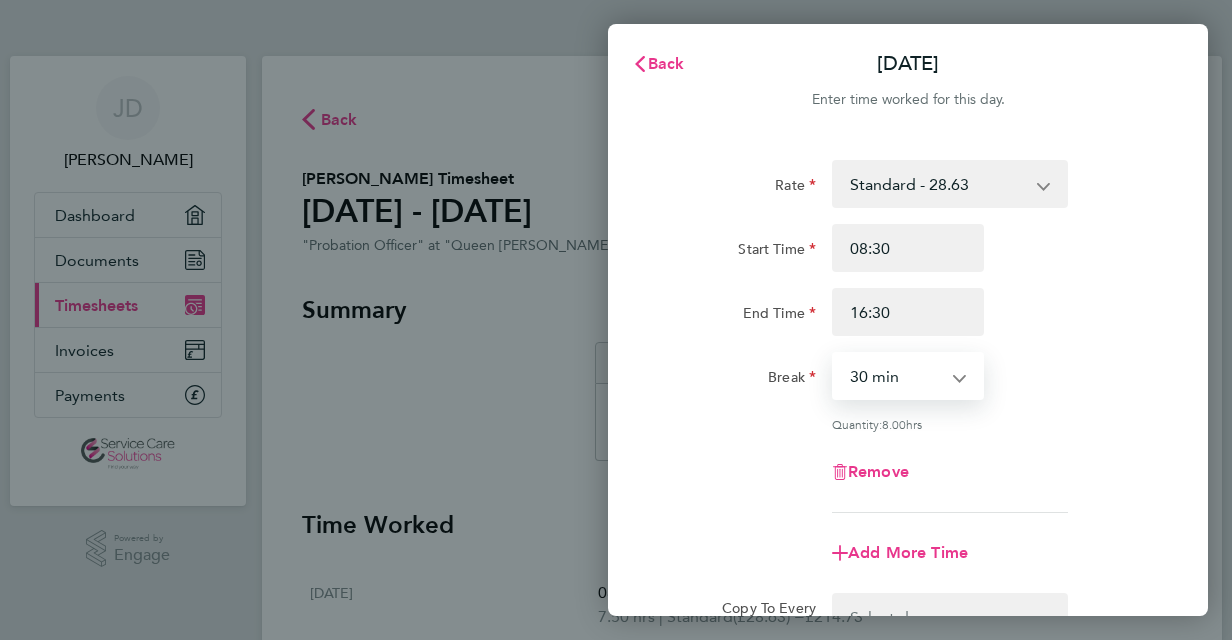 click on "0 min   15 min   30 min   45 min   60 min   75 min   90 min" at bounding box center (896, 376) 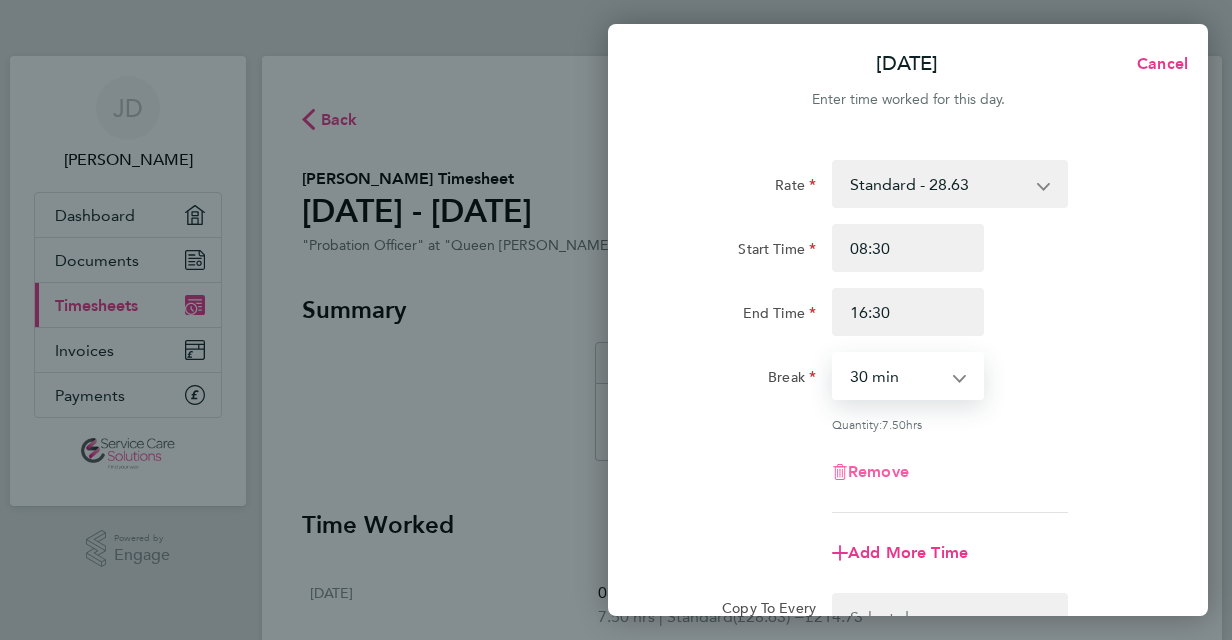 type 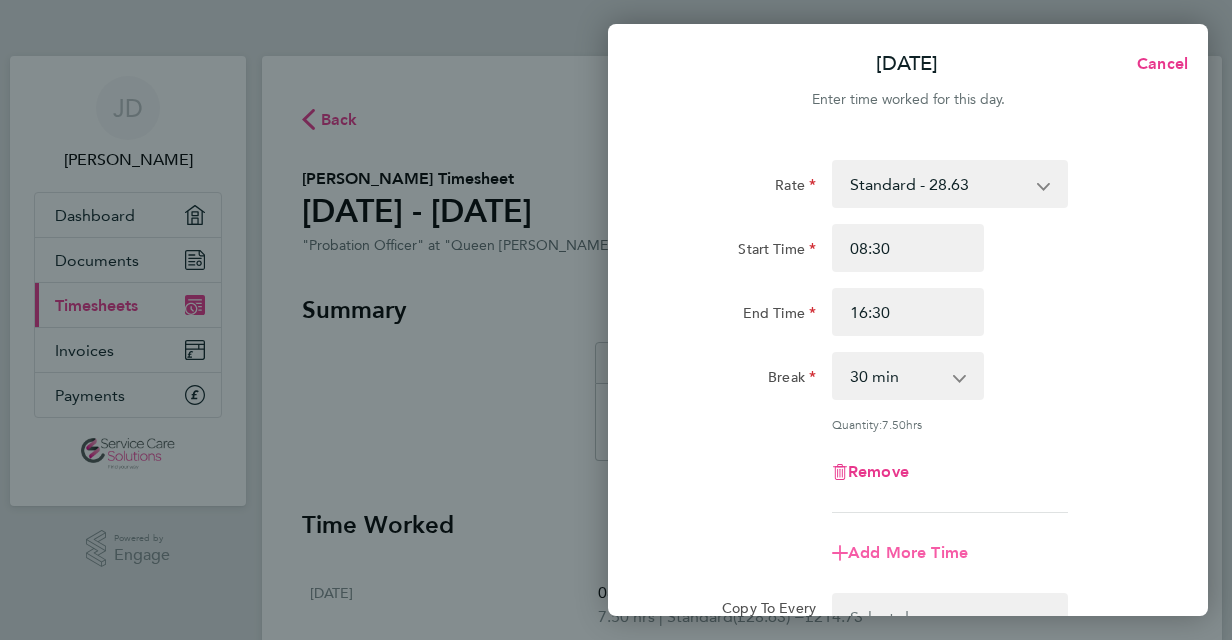 type 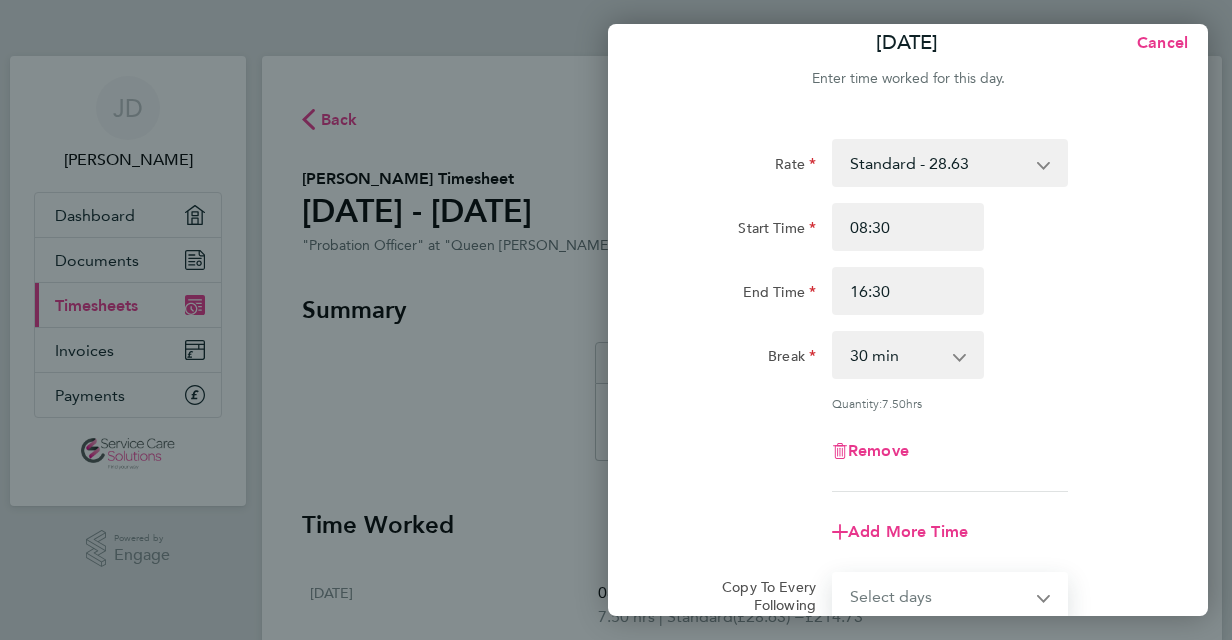type 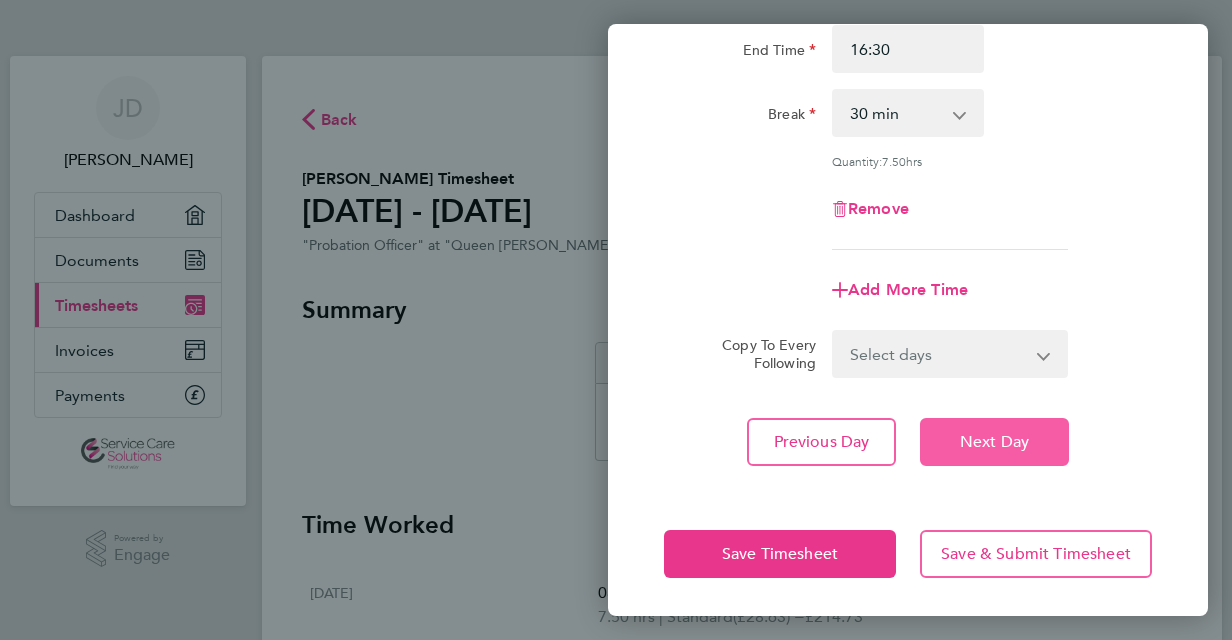type 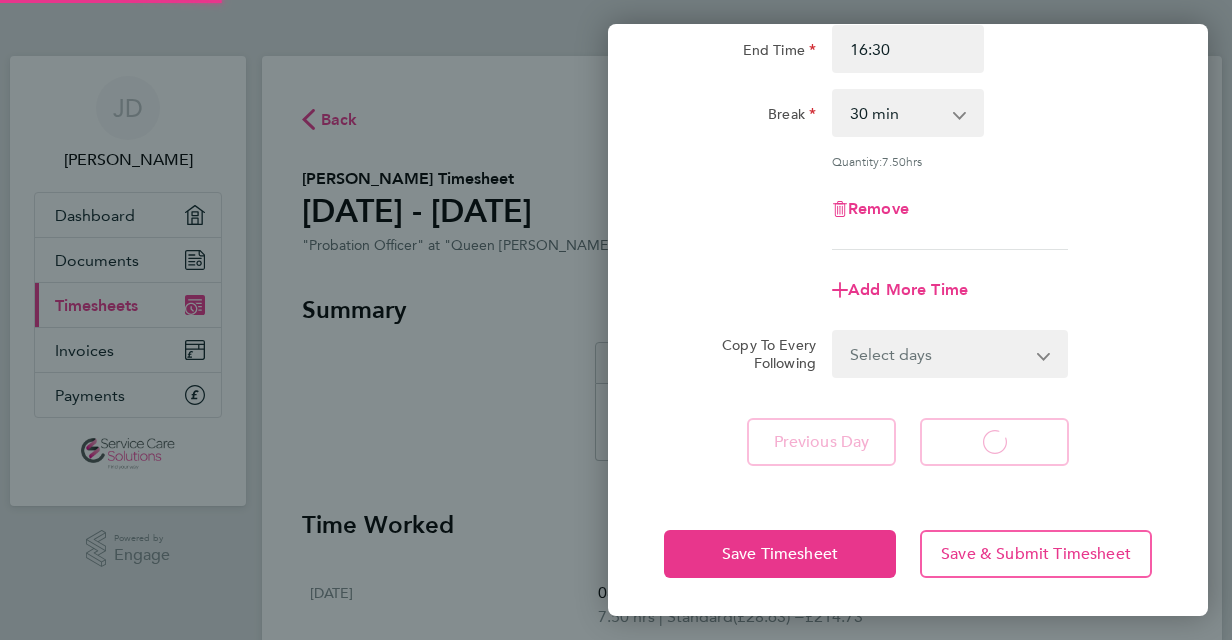 select on "30" 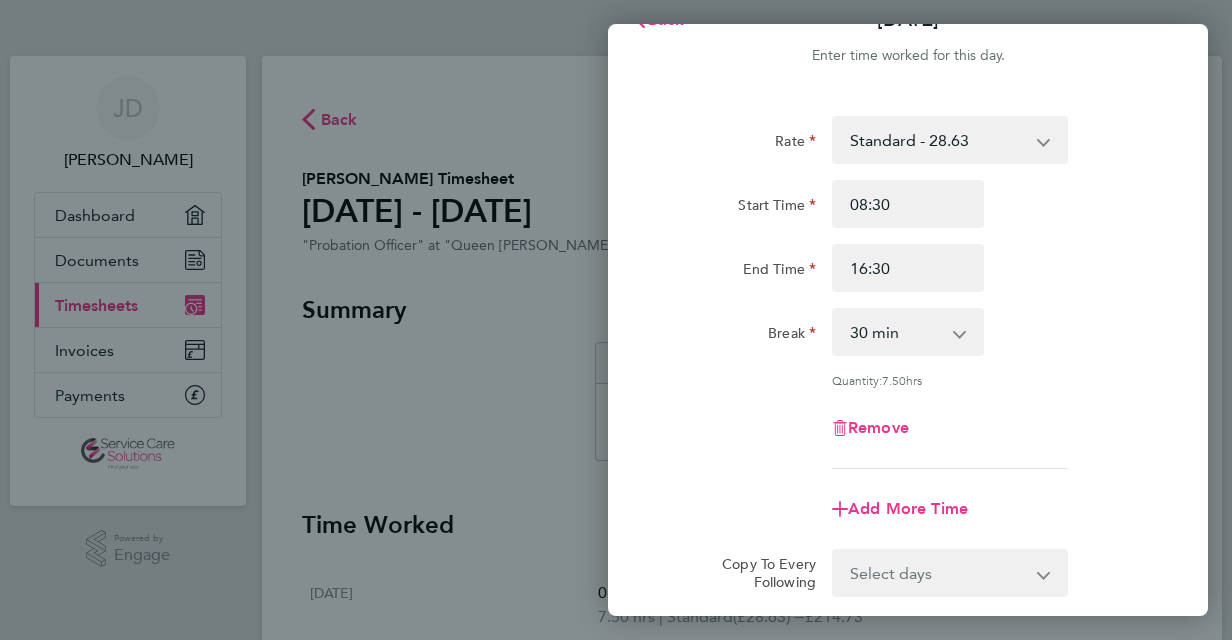 scroll, scrollTop: 0, scrollLeft: 0, axis: both 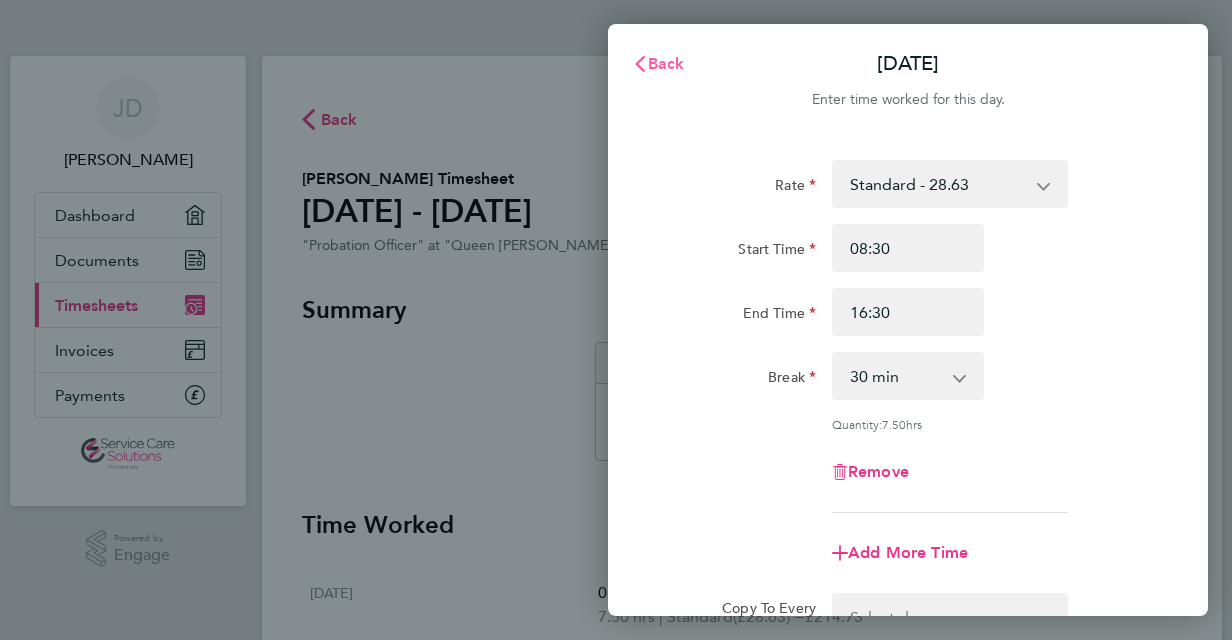 click on "Back" 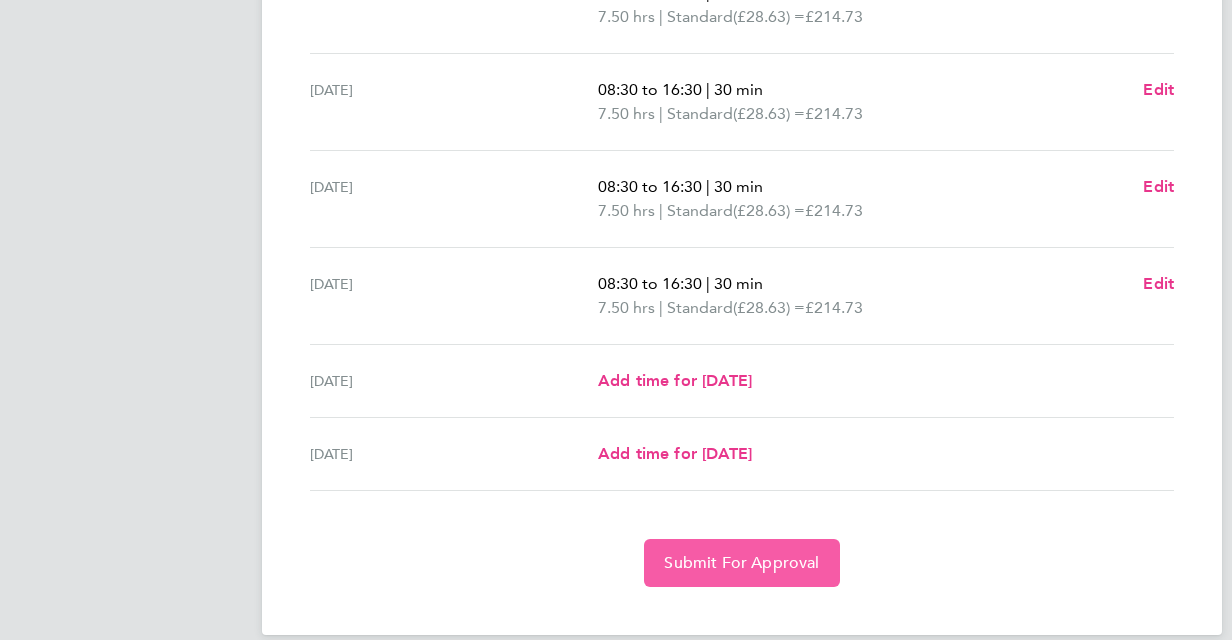 scroll, scrollTop: 721, scrollLeft: 0, axis: vertical 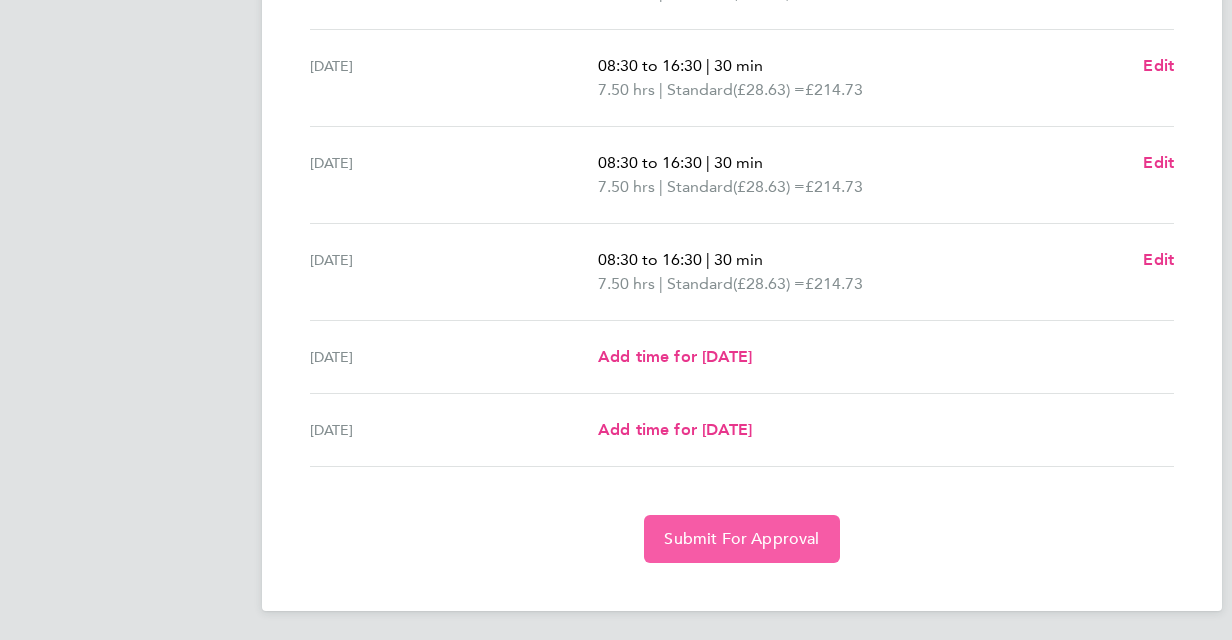 click on "Submit For Approval" 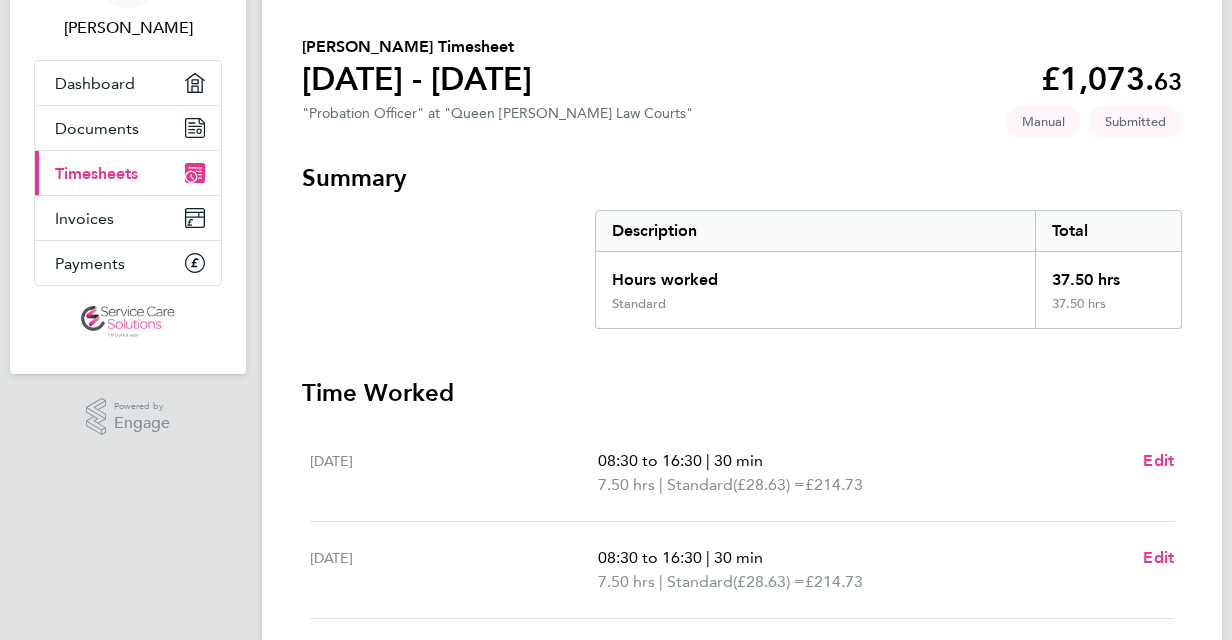 scroll, scrollTop: 0, scrollLeft: 0, axis: both 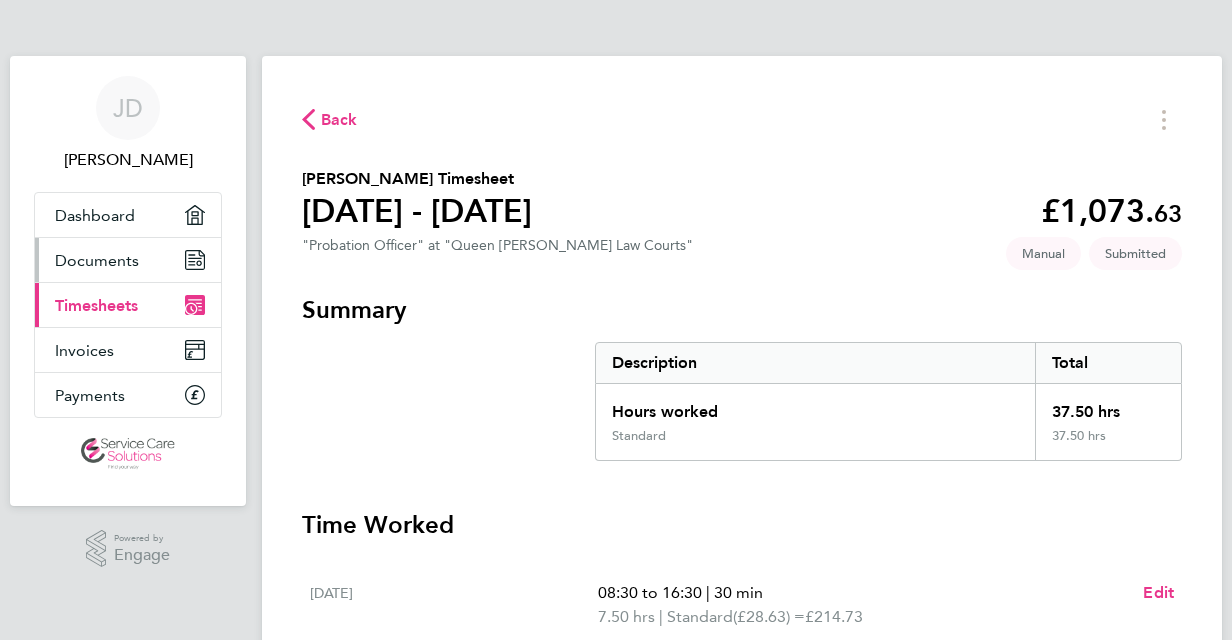 click on "Documents" at bounding box center (97, 260) 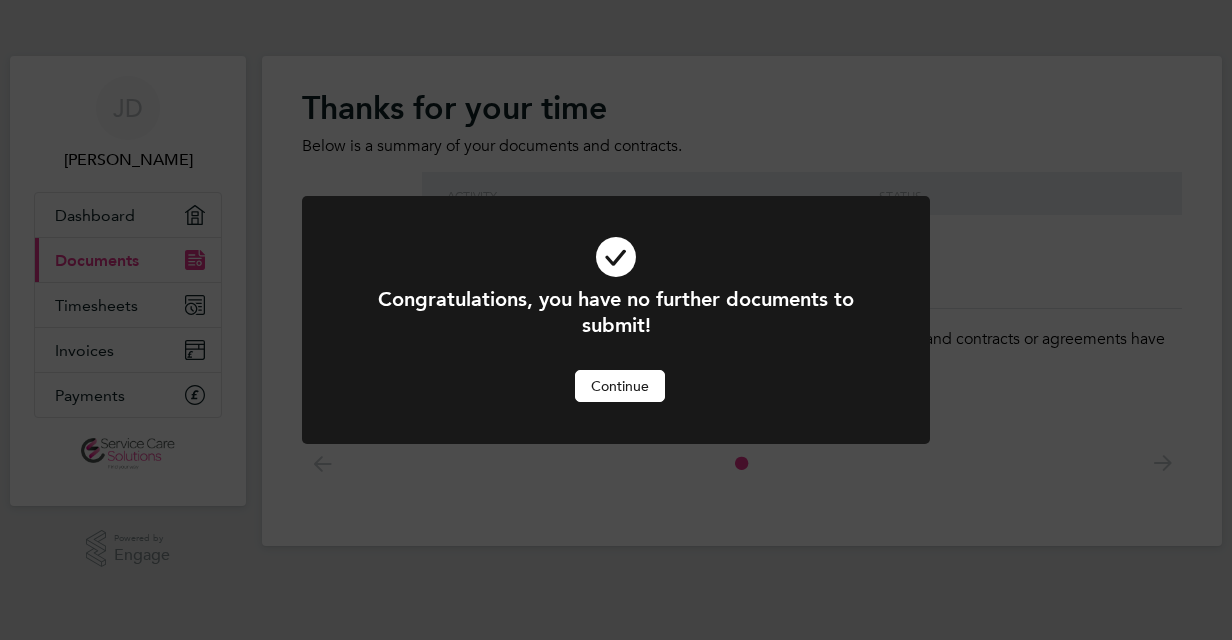 click on "Continue" at bounding box center (620, 386) 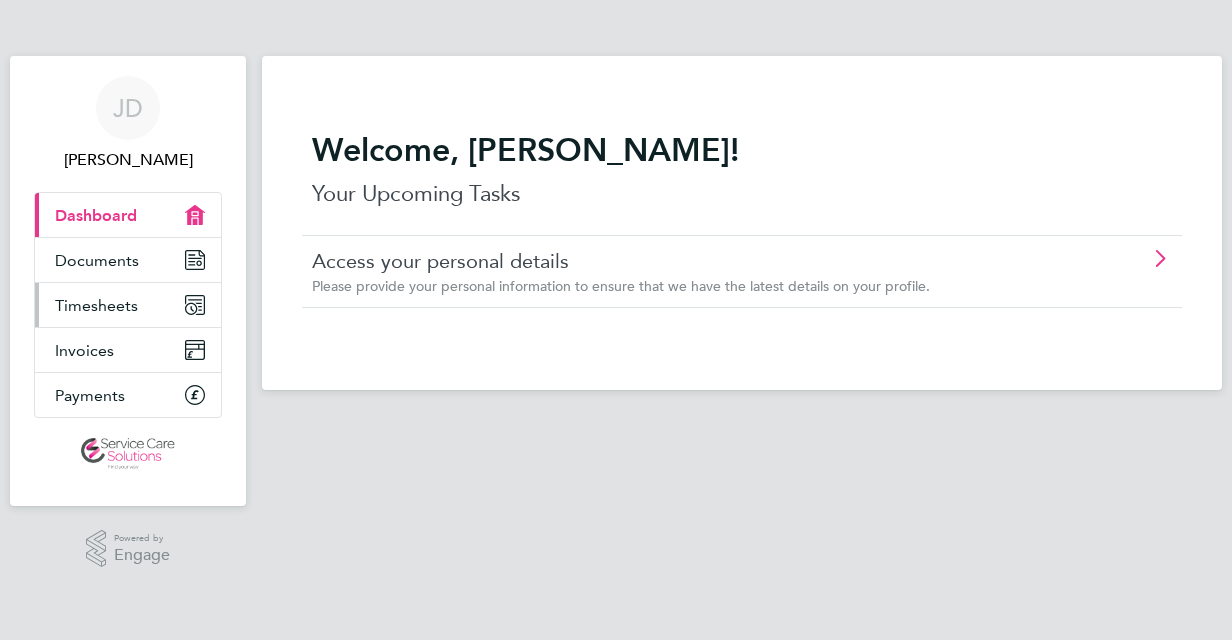 click on "Timesheets" at bounding box center (96, 305) 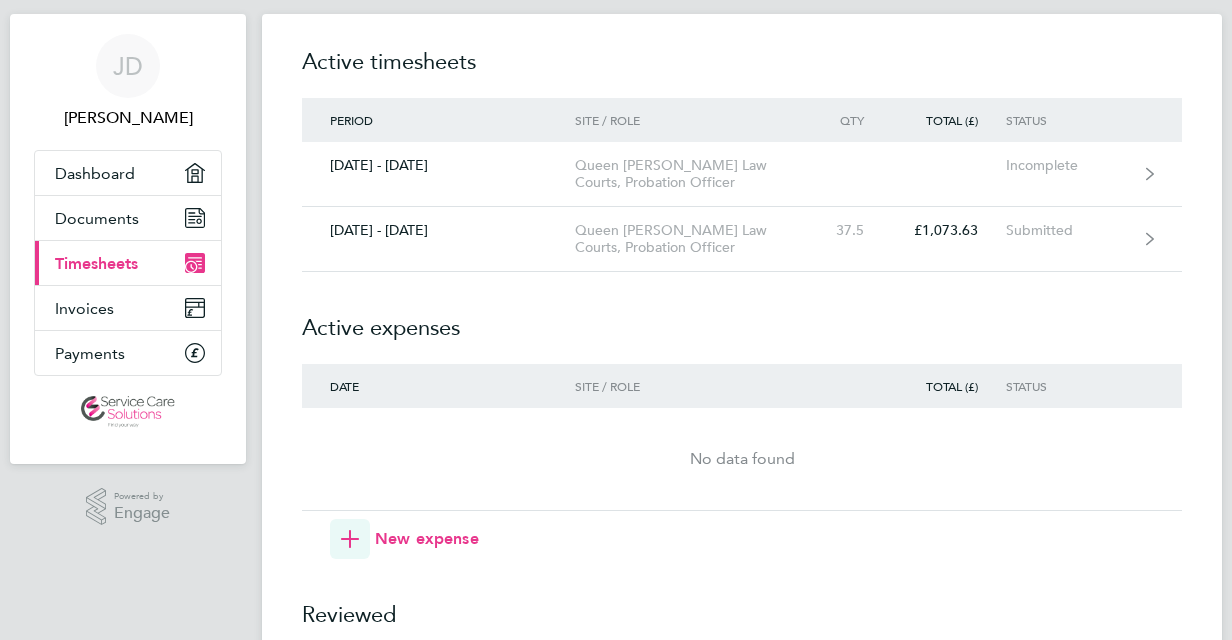 scroll, scrollTop: 0, scrollLeft: 0, axis: both 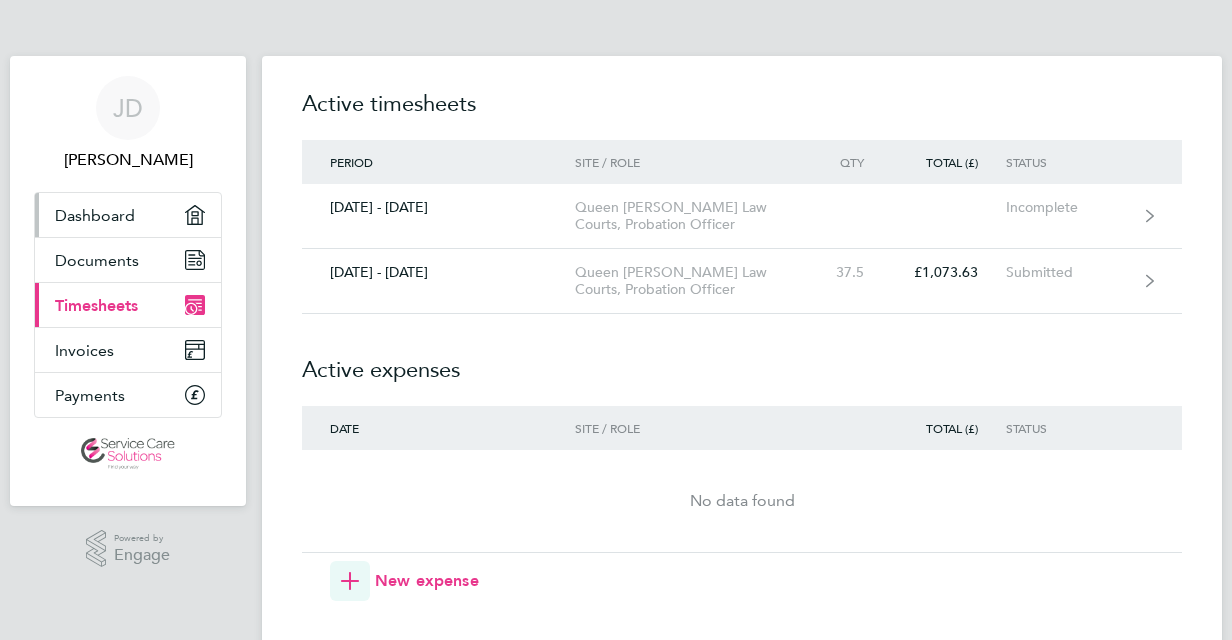 click on "Dashboard" at bounding box center [95, 215] 